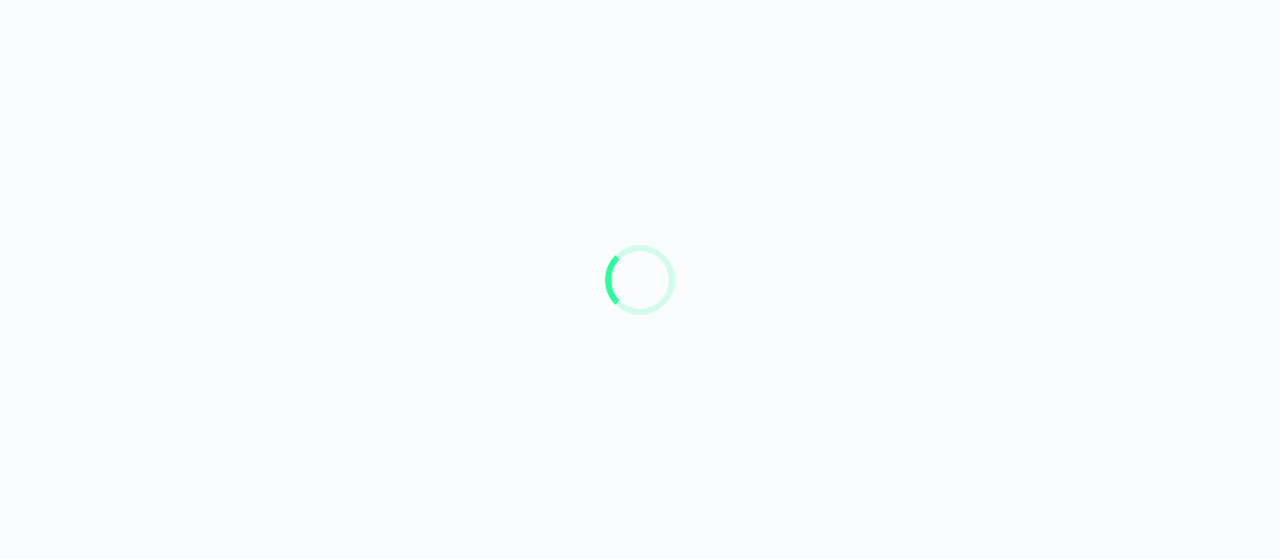 scroll, scrollTop: 0, scrollLeft: 0, axis: both 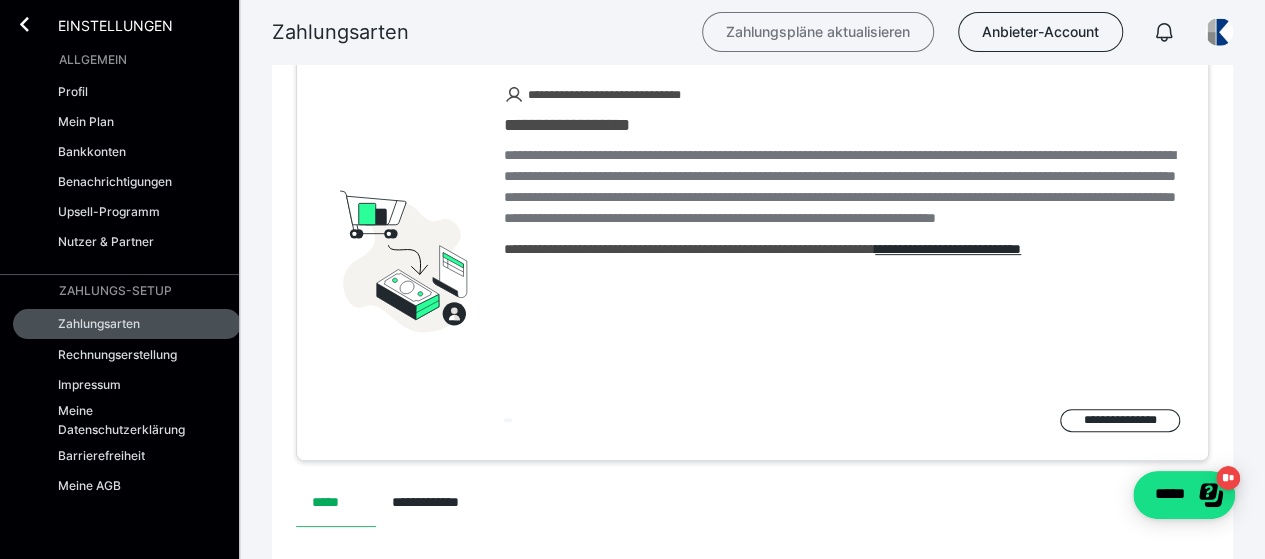 click on "Zahlungspläne aktualisieren" at bounding box center [818, 32] 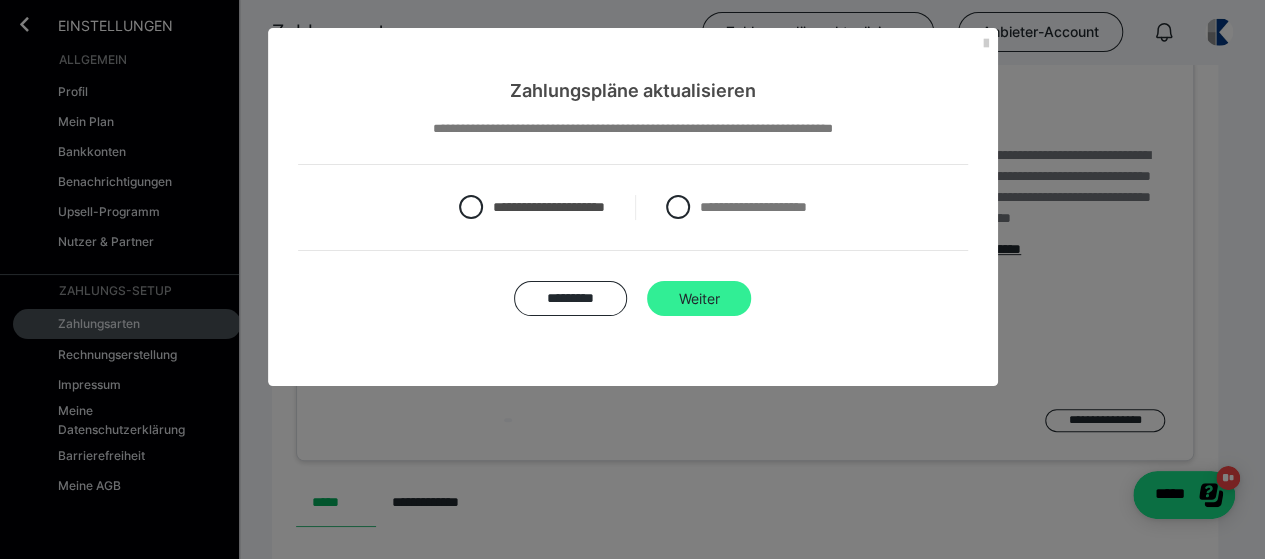 click on "Weiter" at bounding box center [699, 299] 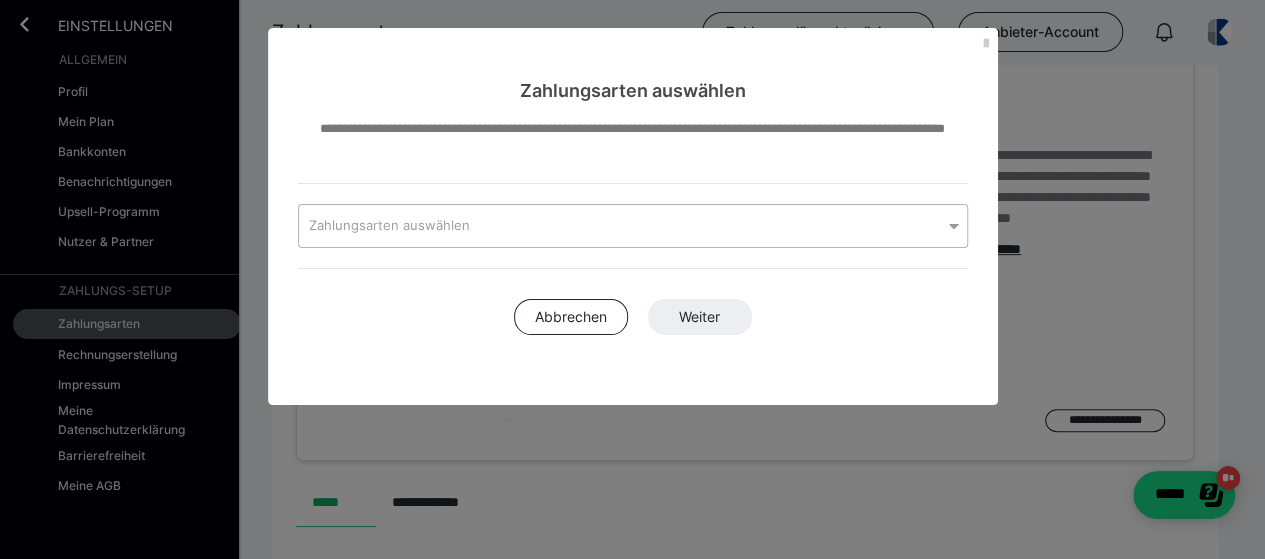 click at bounding box center (954, 226) 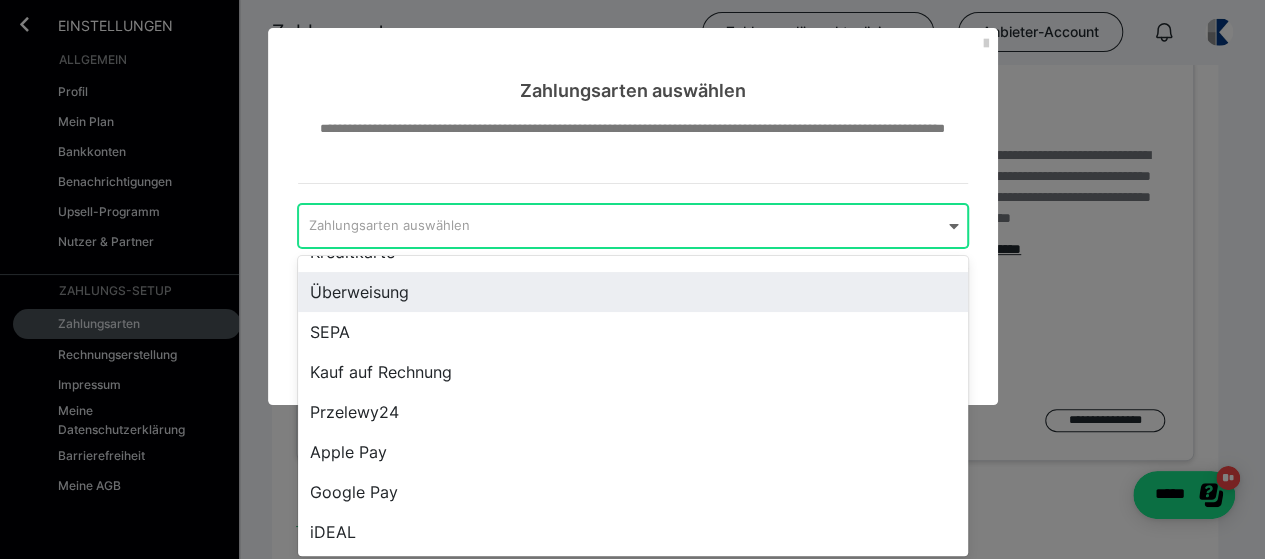 scroll, scrollTop: 0, scrollLeft: 0, axis: both 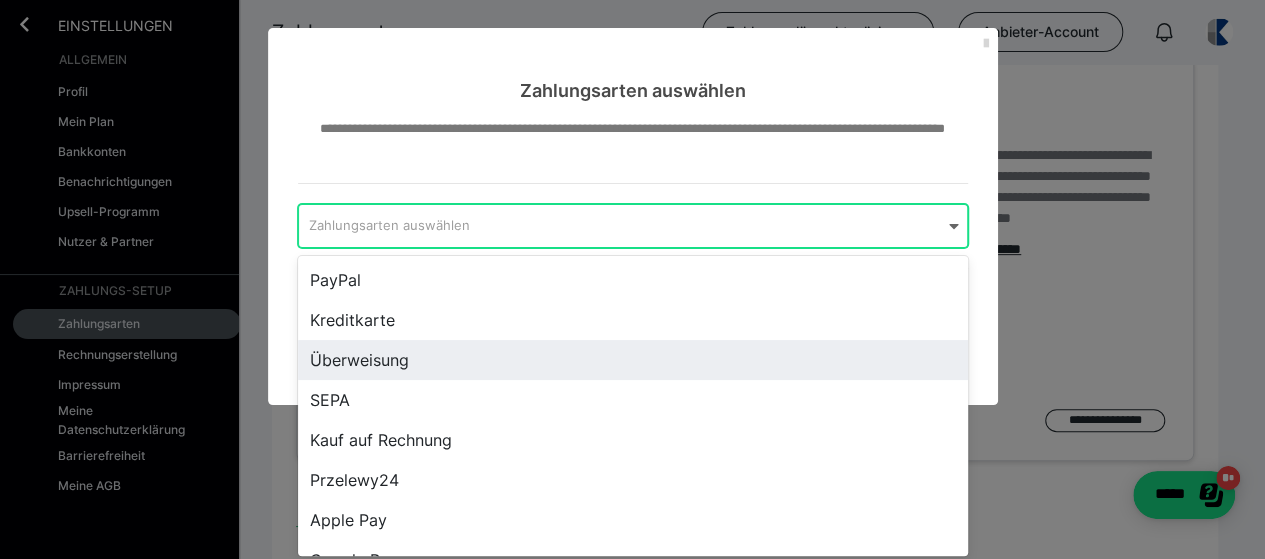 click at bounding box center (986, 44) 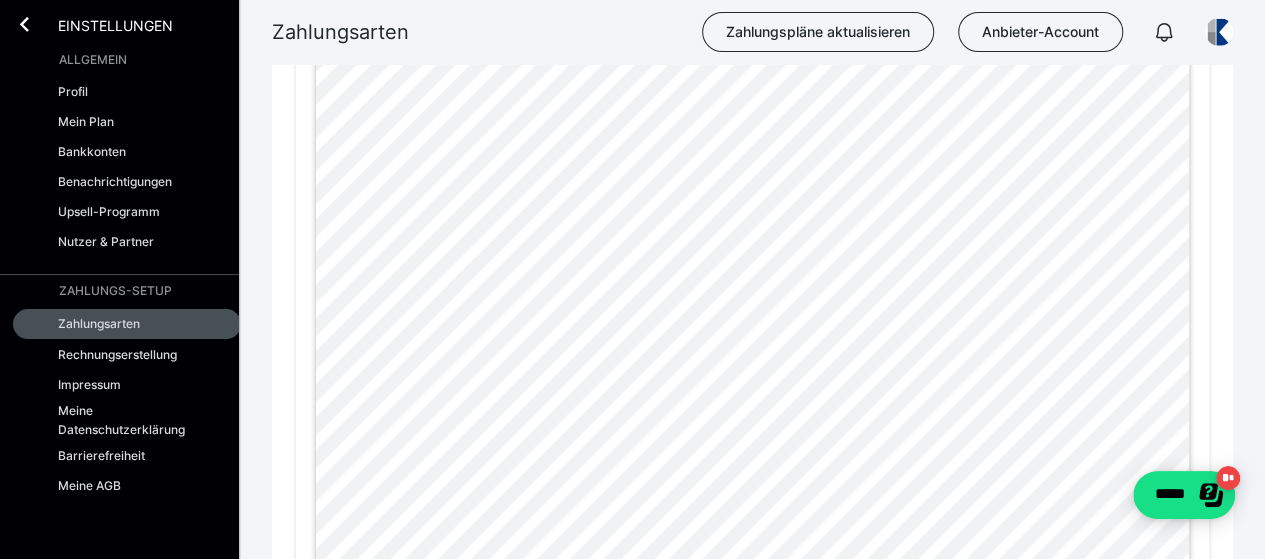 scroll, scrollTop: 1133, scrollLeft: 0, axis: vertical 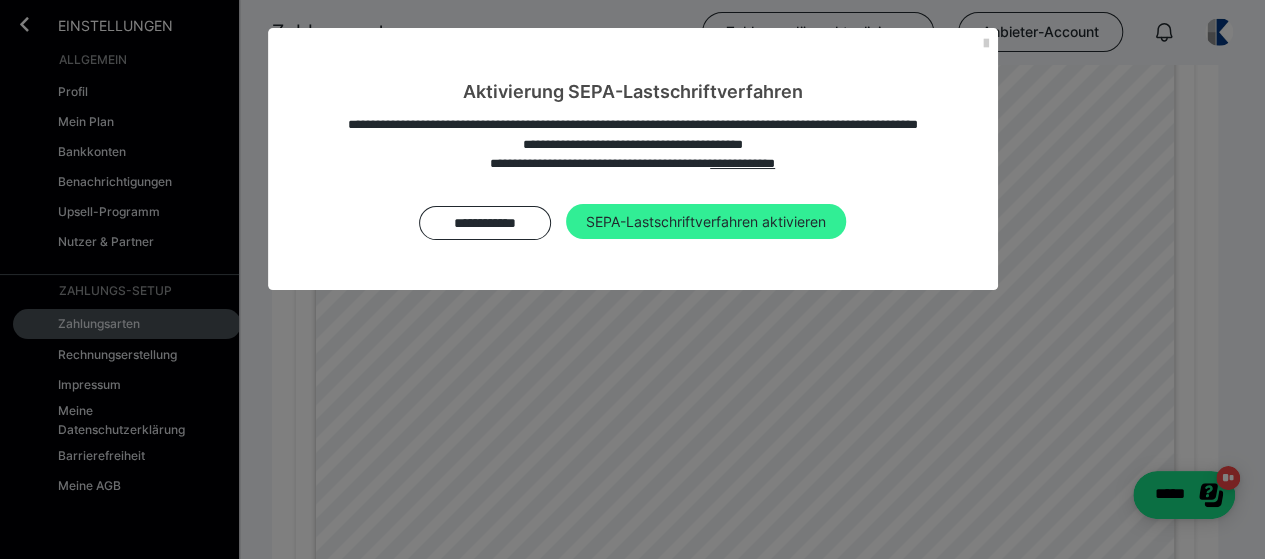click on "SEPA-Lastschriftverfahren aktivieren" at bounding box center (706, 222) 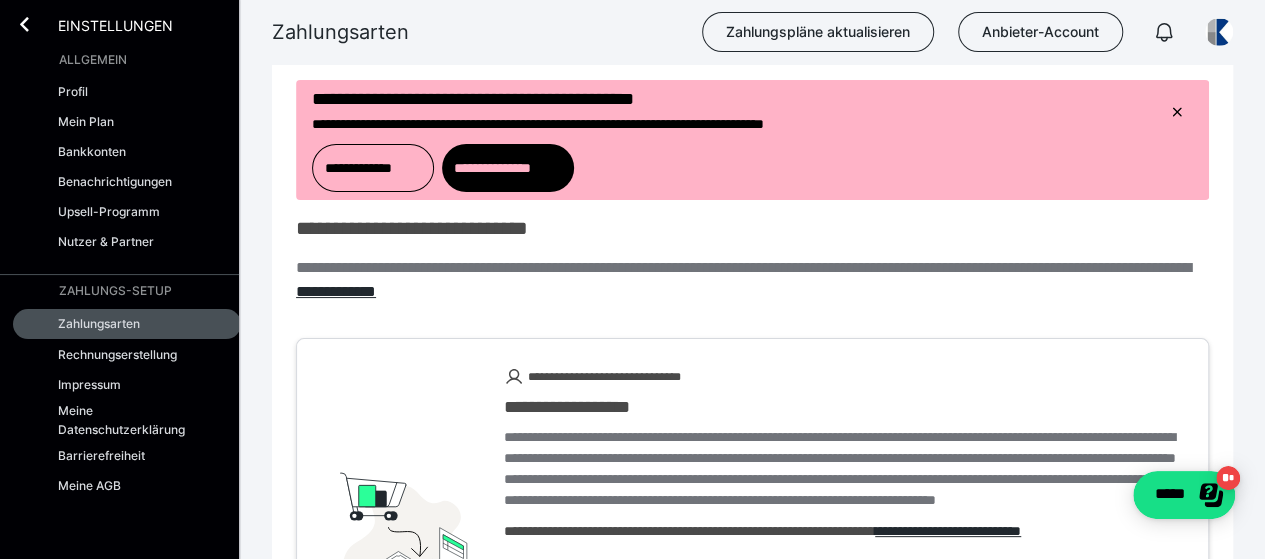 scroll, scrollTop: 0, scrollLeft: 0, axis: both 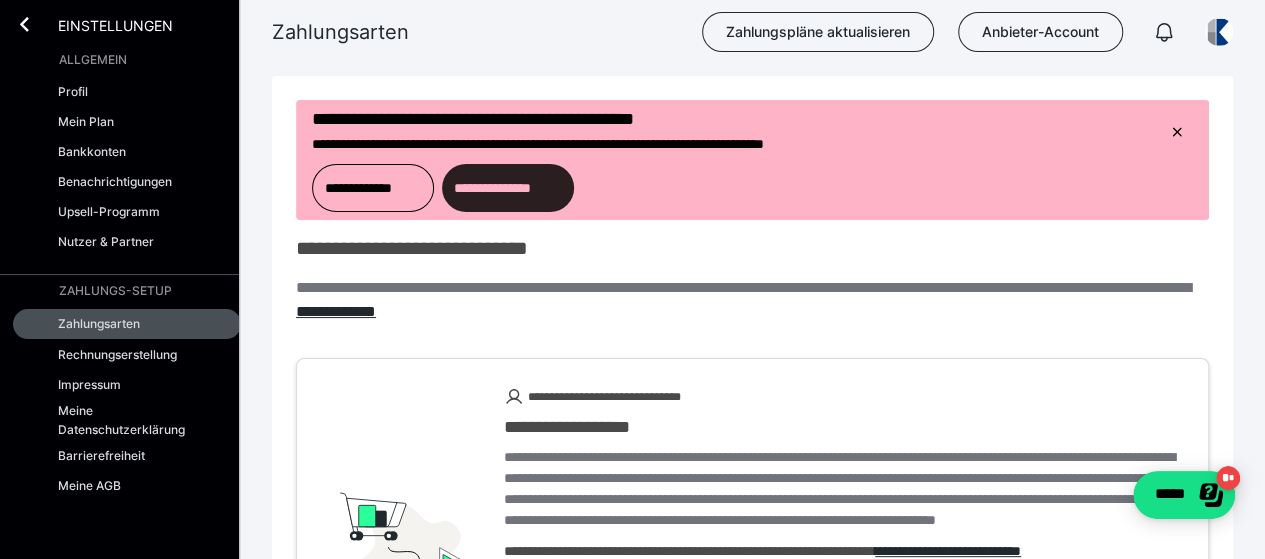 click on "**********" at bounding box center (508, 188) 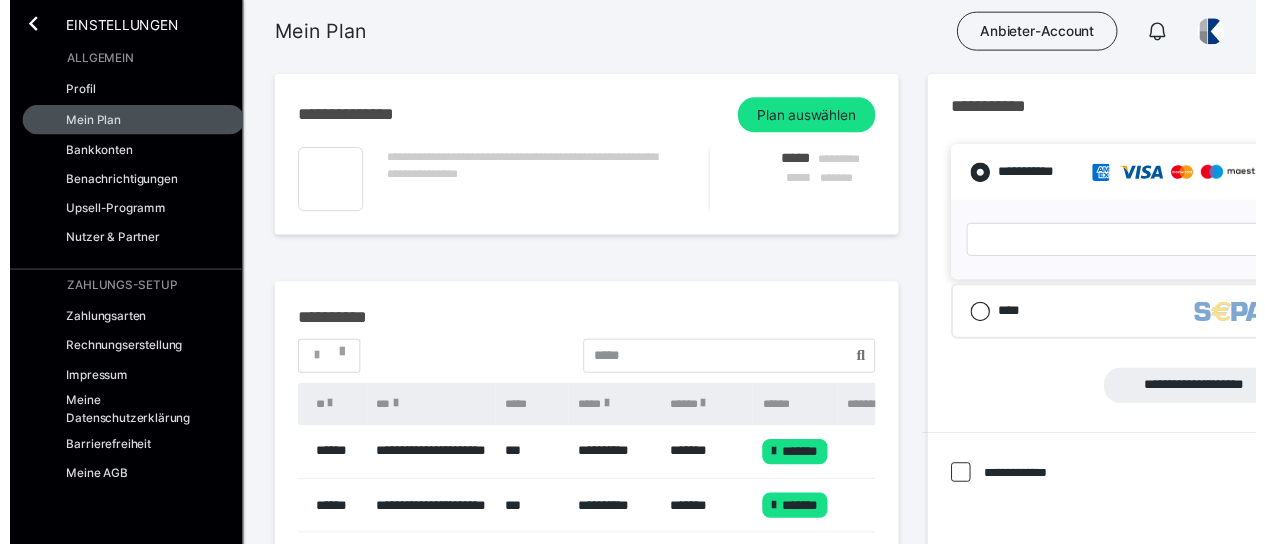 scroll, scrollTop: 0, scrollLeft: 0, axis: both 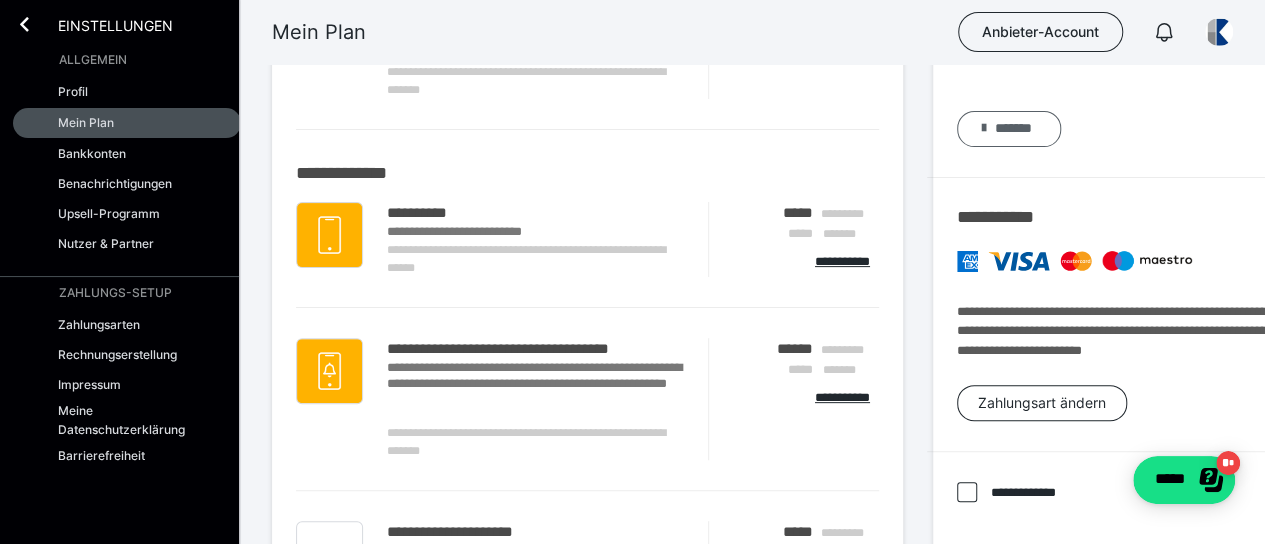 click on "*******" at bounding box center (1013, 129) 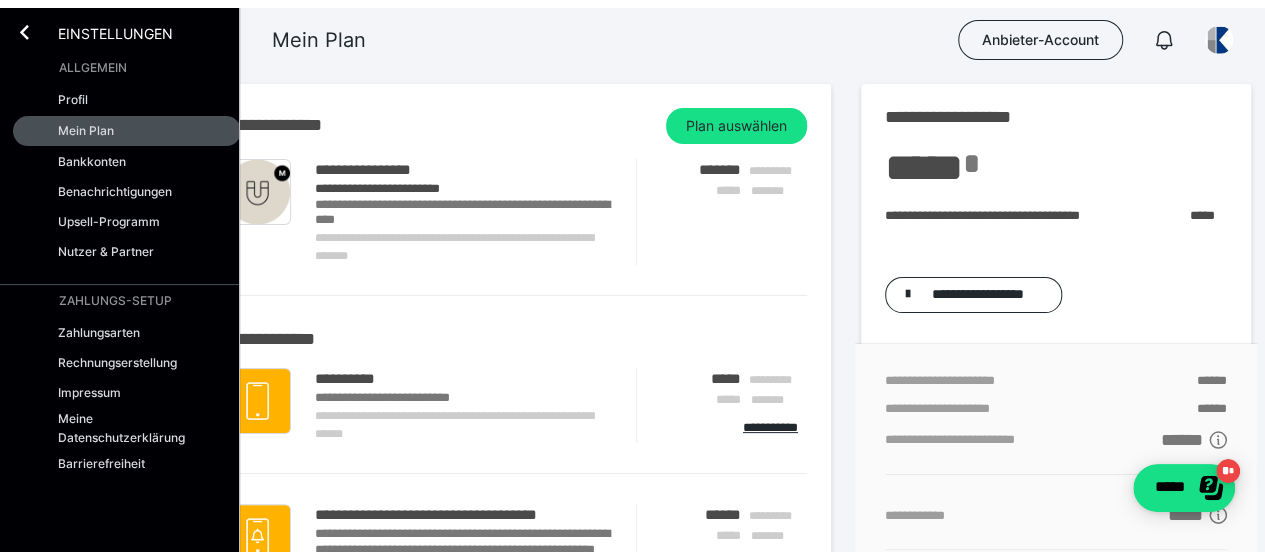 scroll, scrollTop: 0, scrollLeft: 0, axis: both 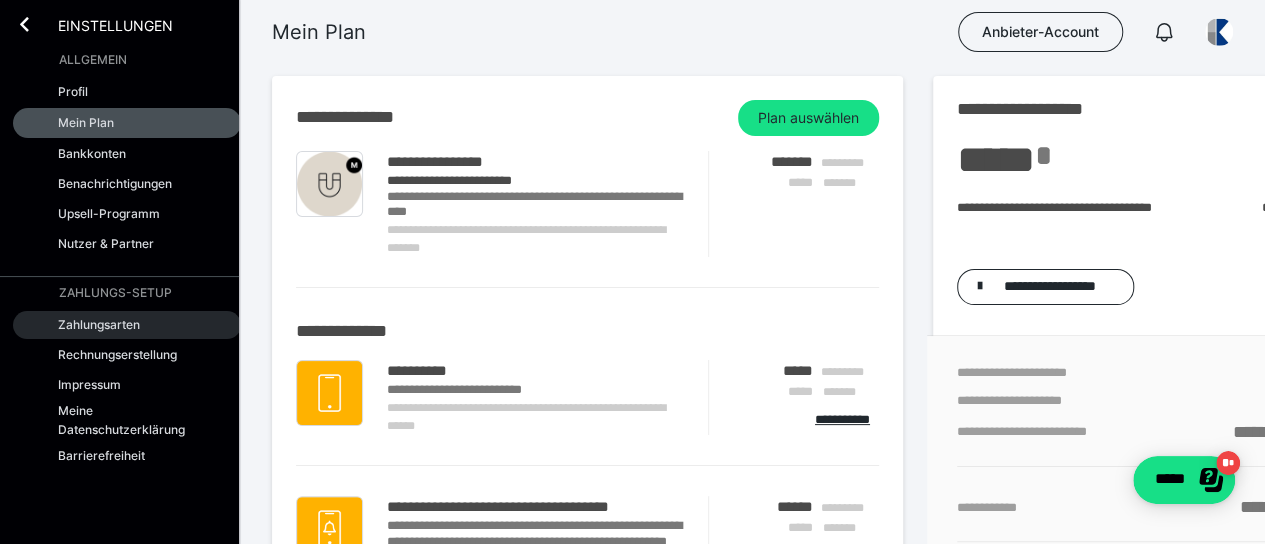 click on "Zahlungsarten" at bounding box center (99, 324) 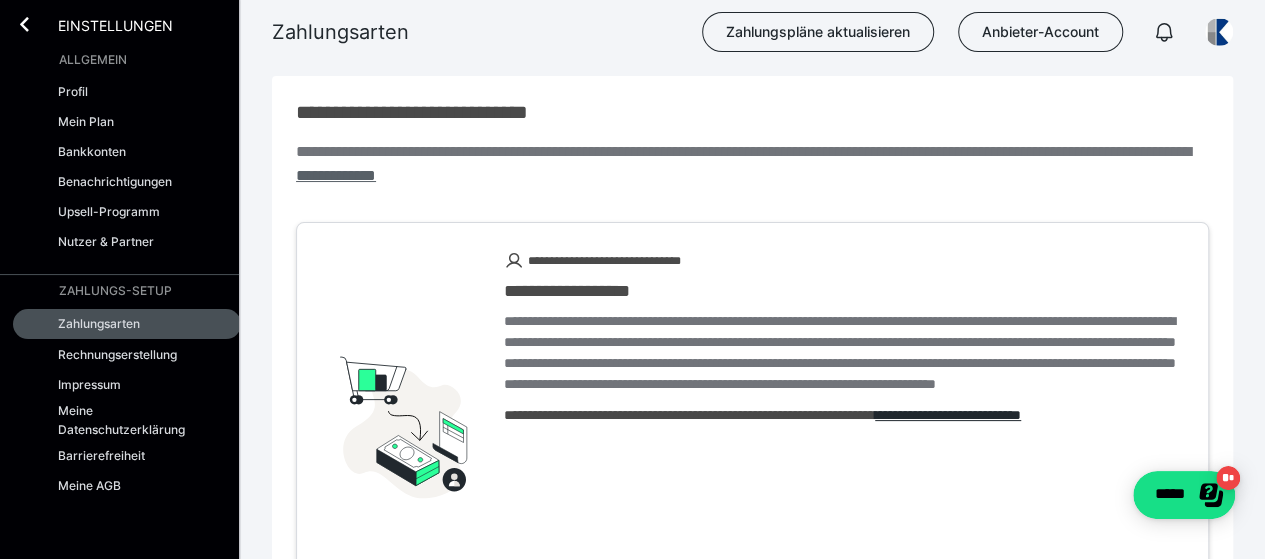 scroll, scrollTop: 0, scrollLeft: 0, axis: both 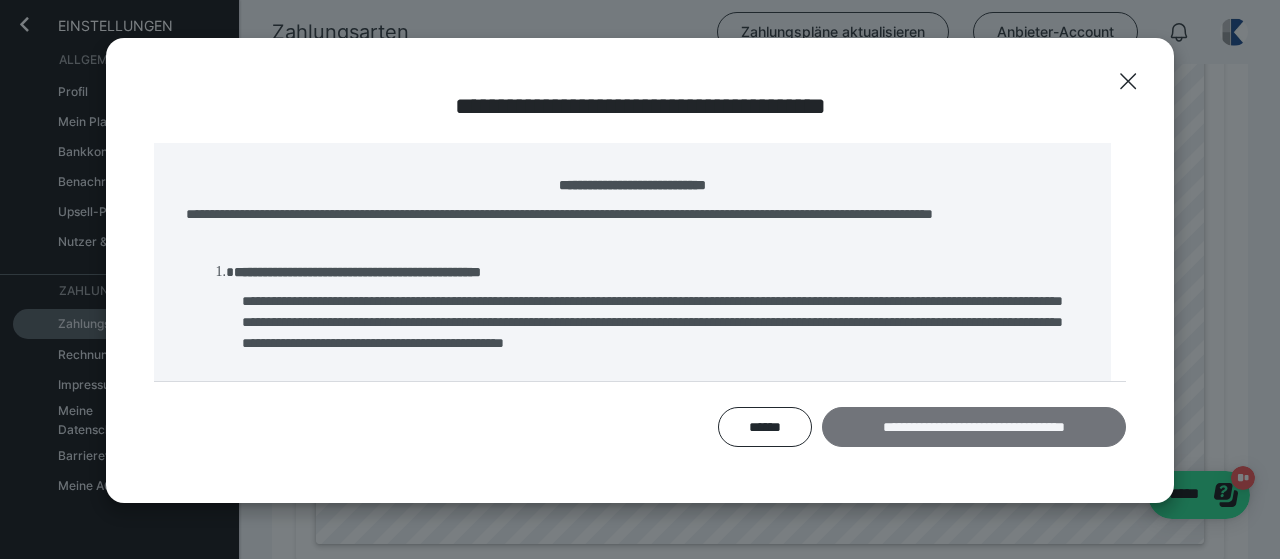 click on "**********" at bounding box center [974, 426] 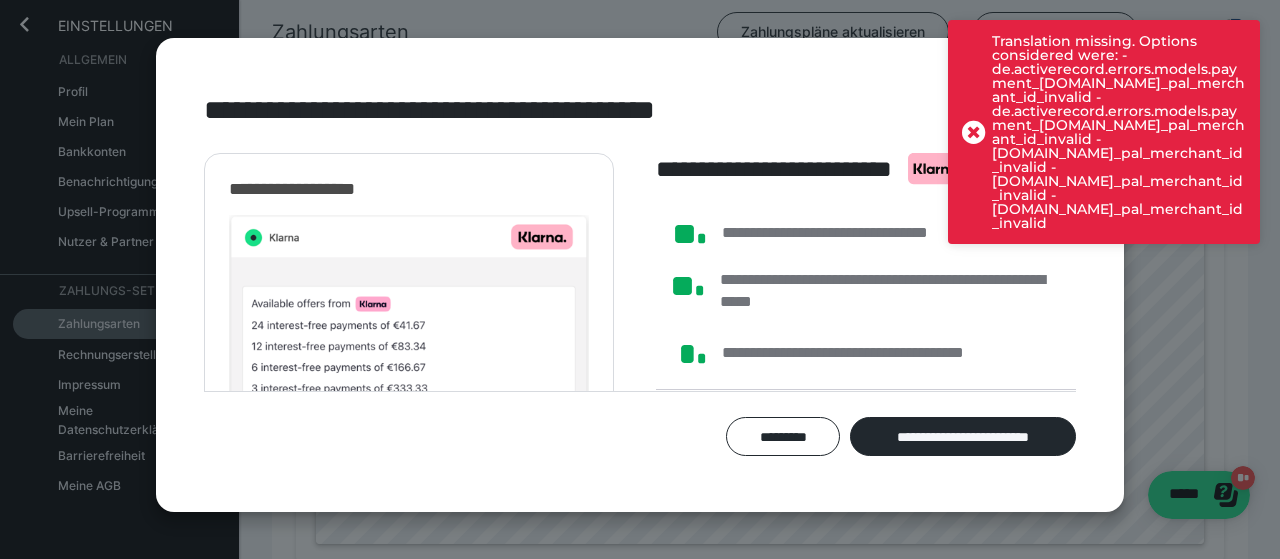 click at bounding box center [974, 132] 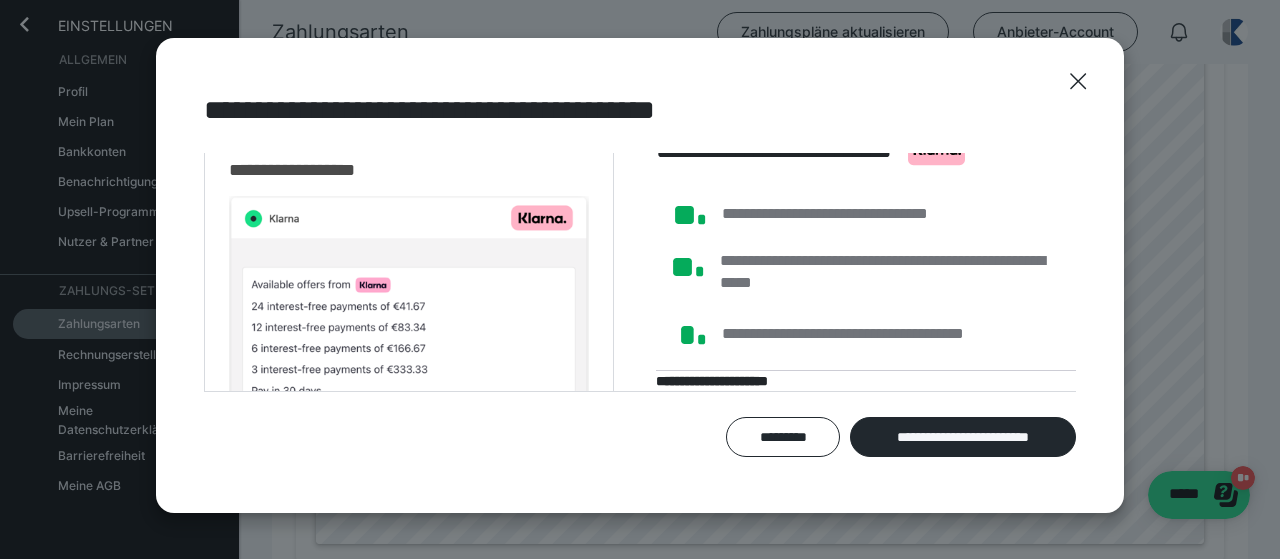 scroll, scrollTop: 48, scrollLeft: 0, axis: vertical 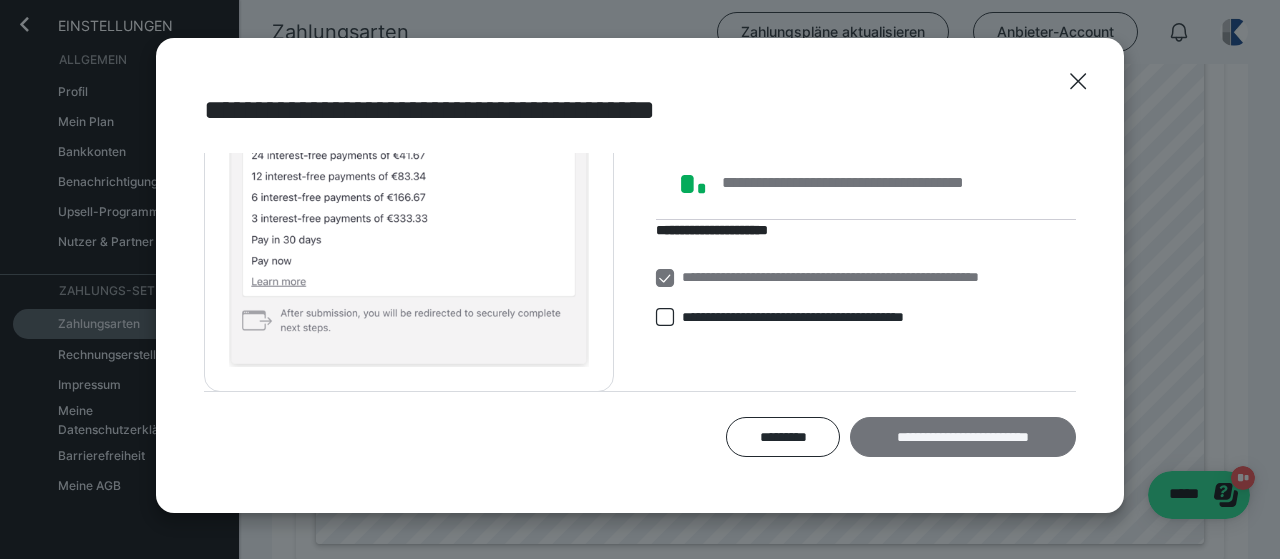 click on "**********" at bounding box center (963, 436) 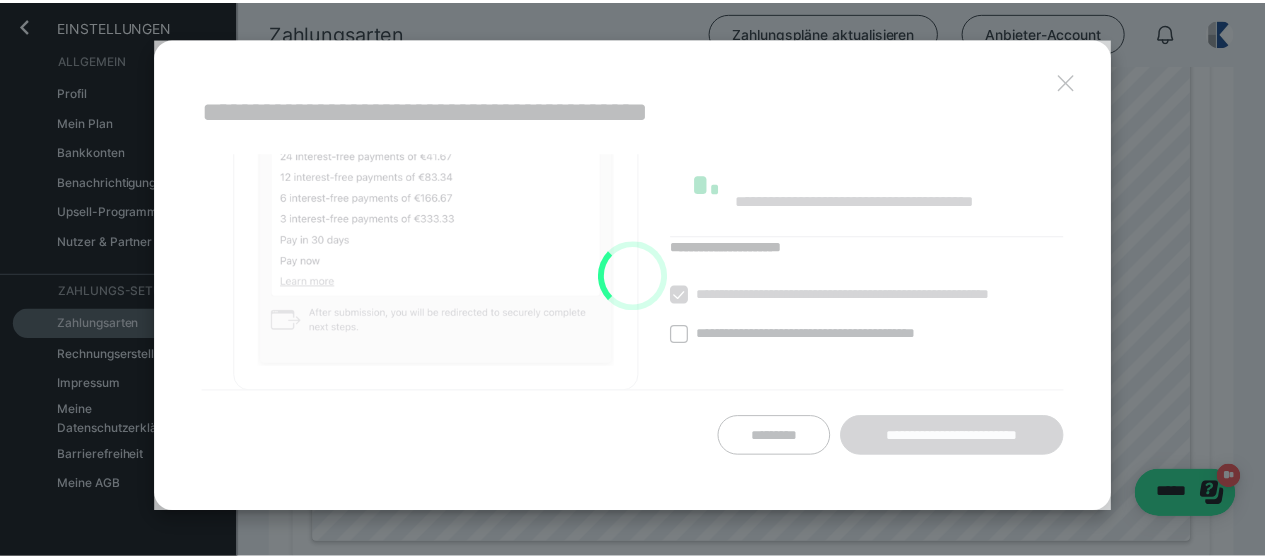 scroll, scrollTop: 1267, scrollLeft: 0, axis: vertical 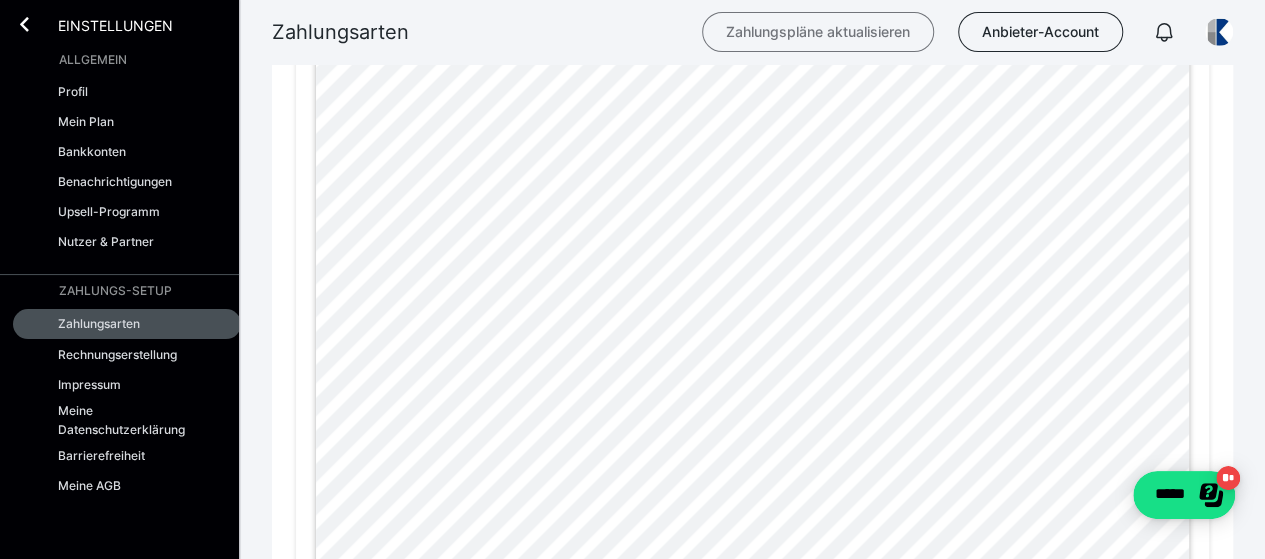 click on "Zahlungspläne aktualisieren" at bounding box center [818, 32] 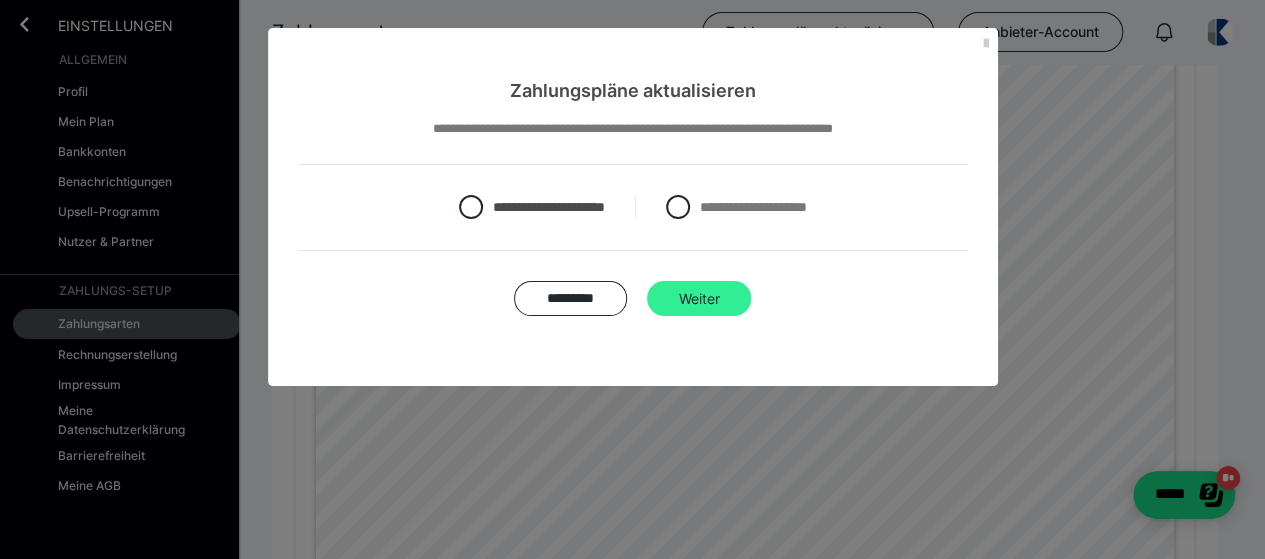 click on "Weiter" at bounding box center (699, 299) 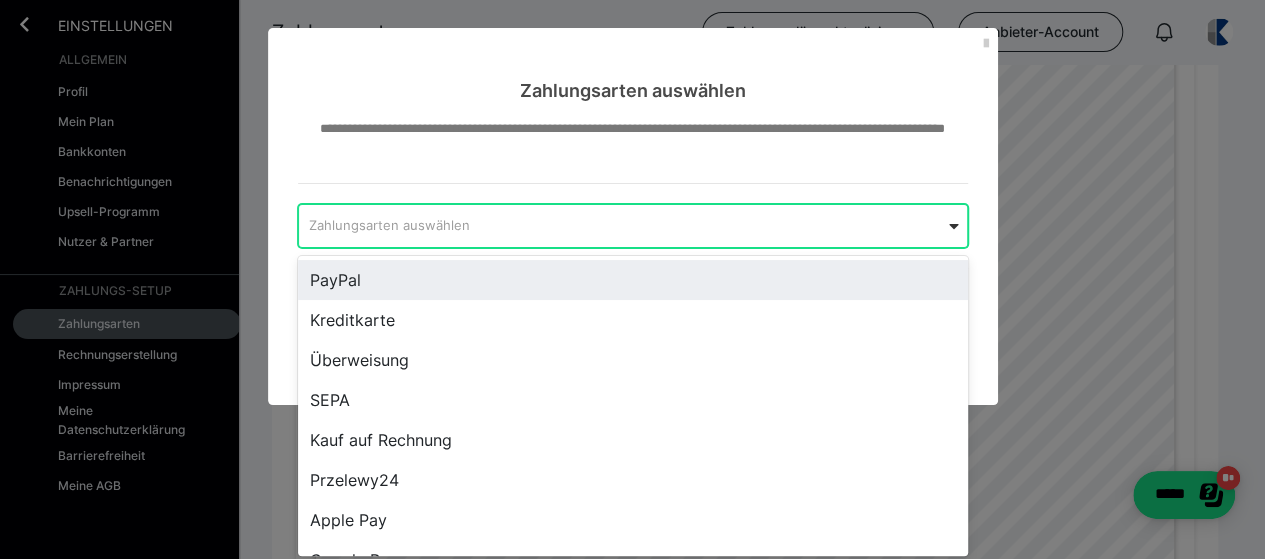 click at bounding box center (954, 226) 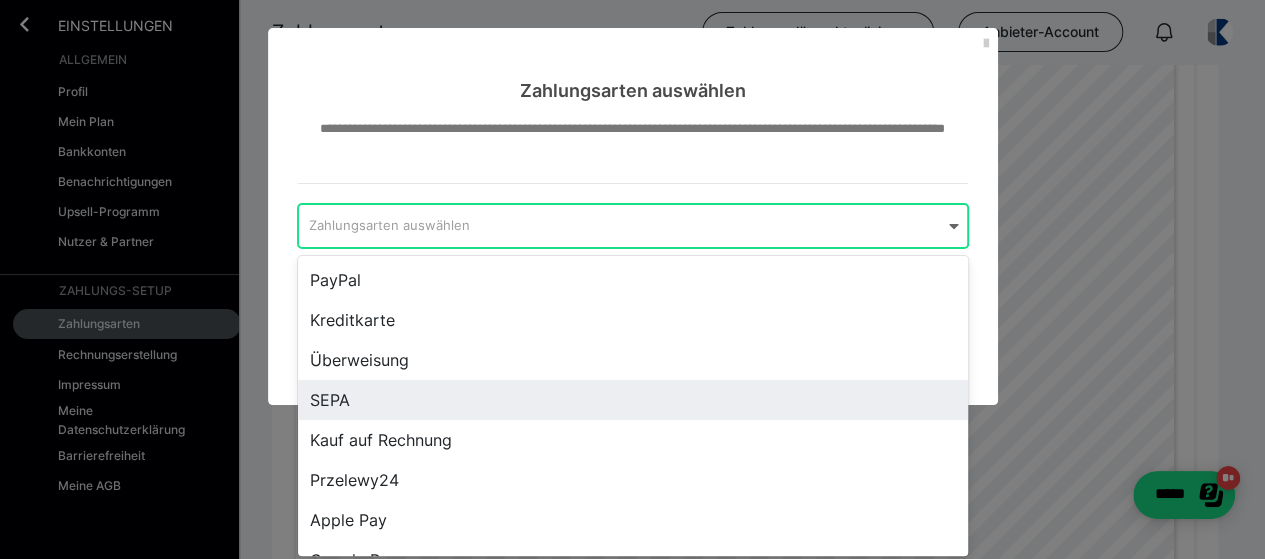 click on "SEPA" at bounding box center [633, 400] 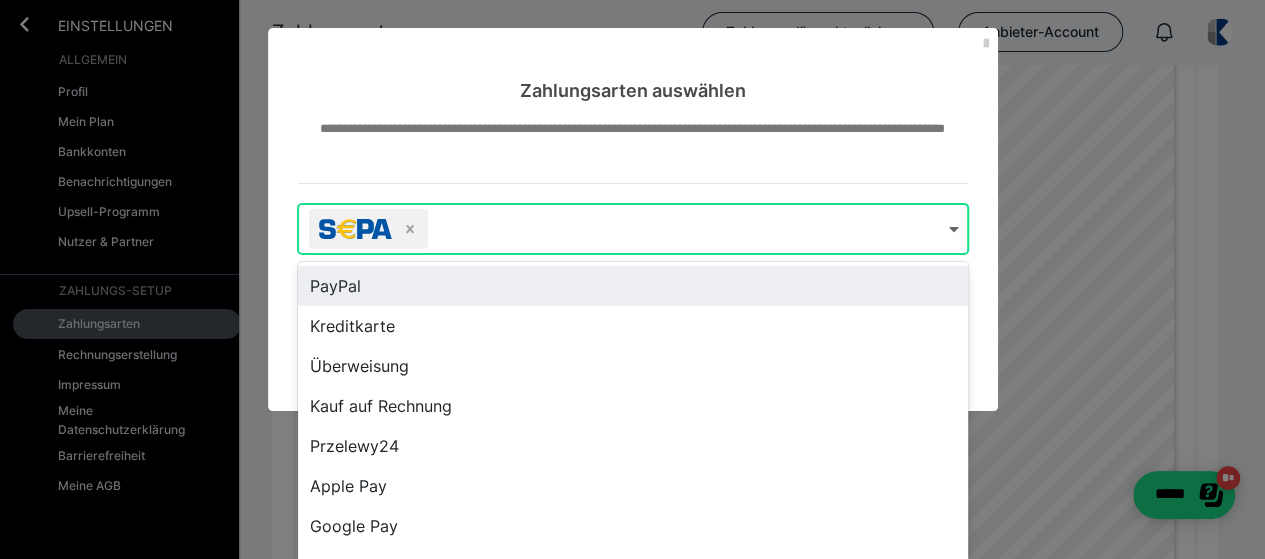scroll, scrollTop: 68, scrollLeft: 0, axis: vertical 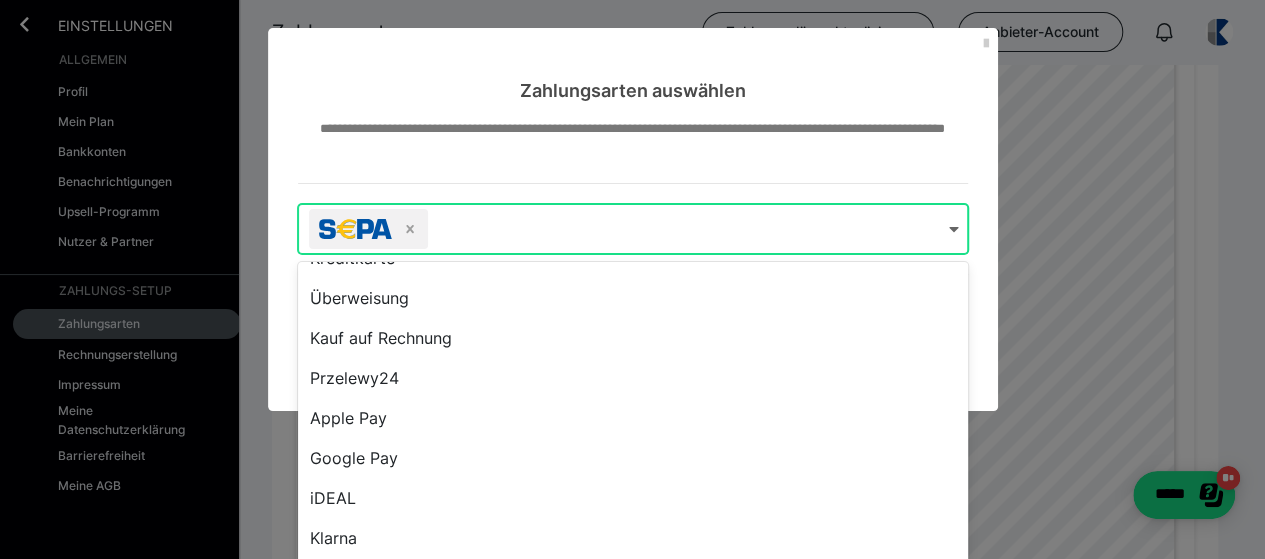 click on "**********" at bounding box center [633, 257] 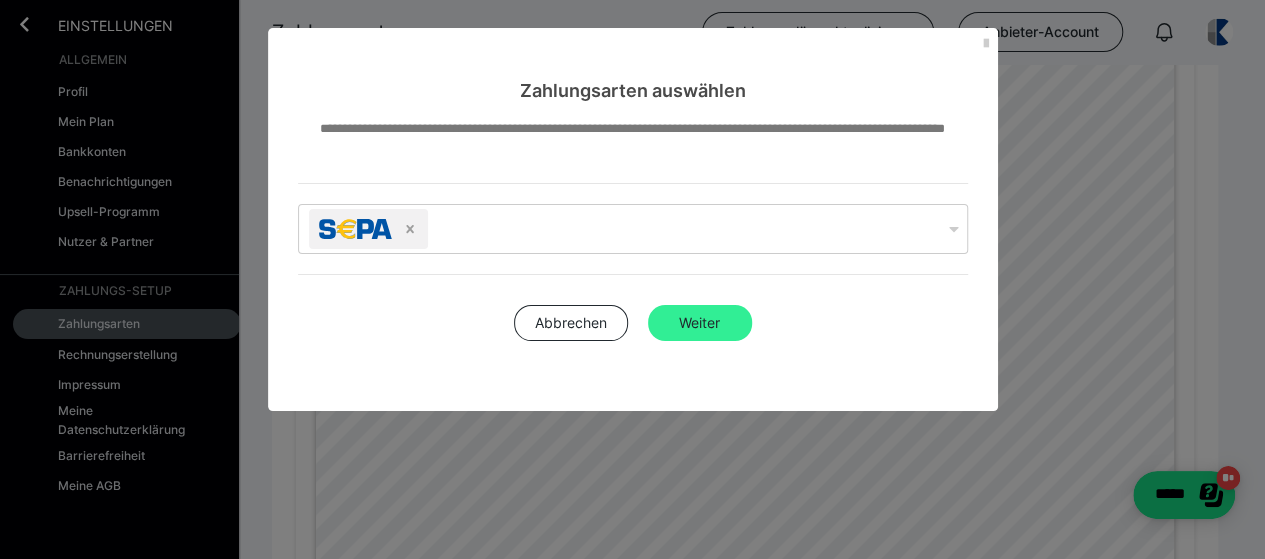 click on "Weiter" at bounding box center [700, 323] 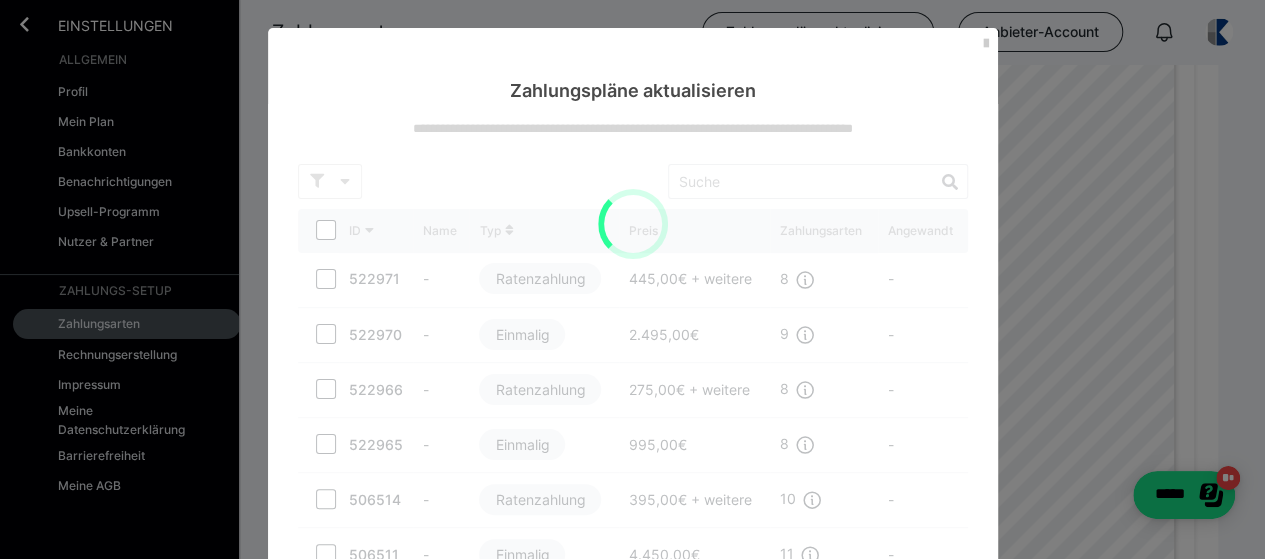 scroll, scrollTop: 0, scrollLeft: 0, axis: both 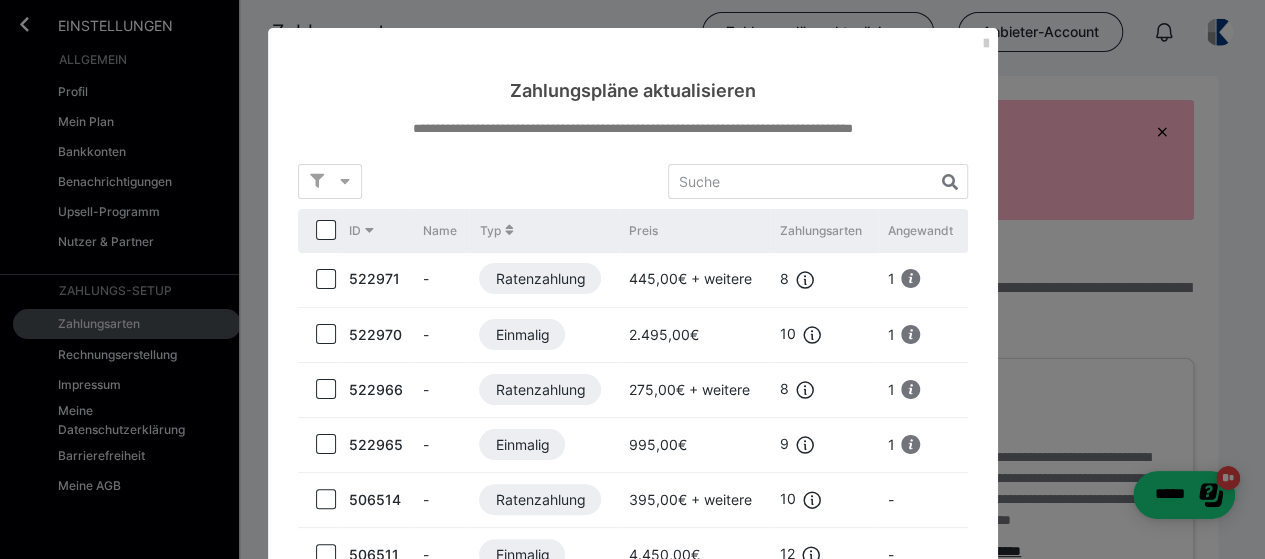 click at bounding box center [326, 230] 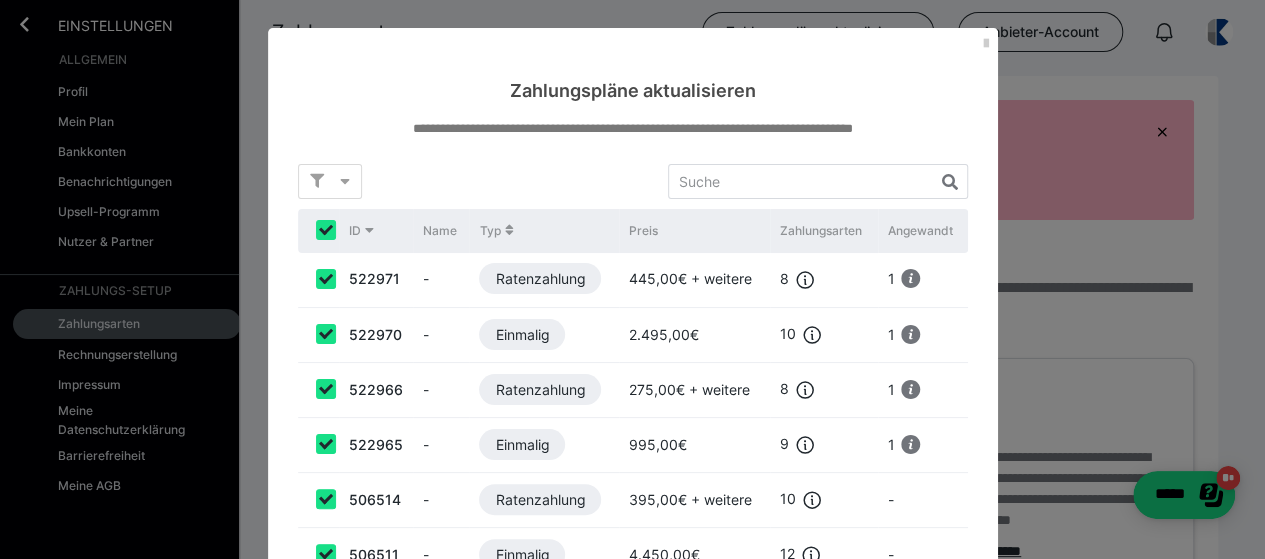 checkbox on "true" 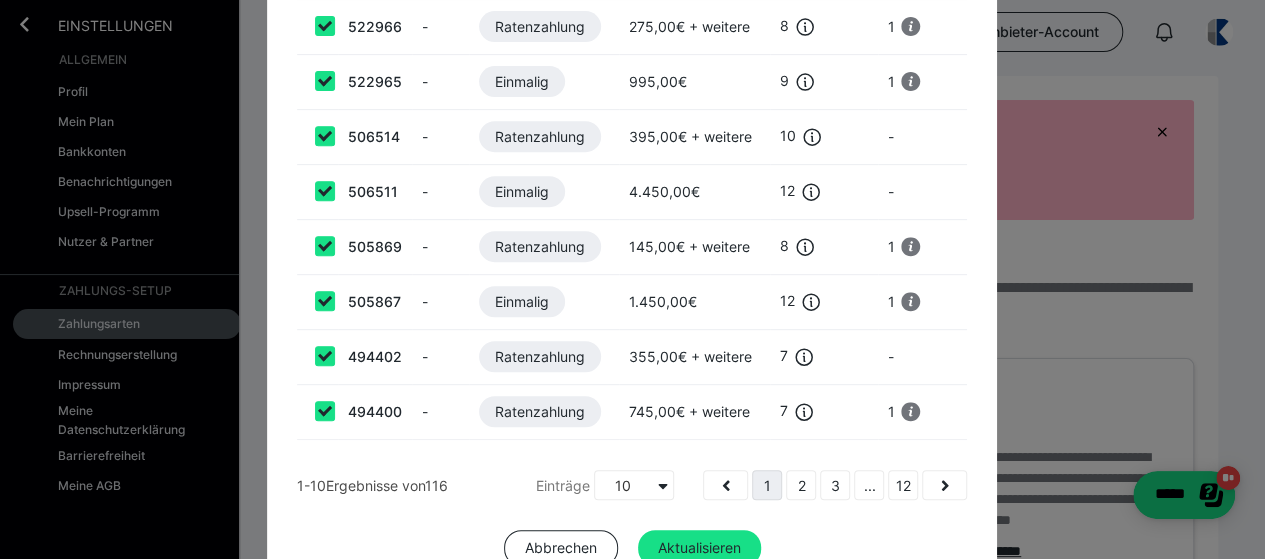 scroll, scrollTop: 467, scrollLeft: 0, axis: vertical 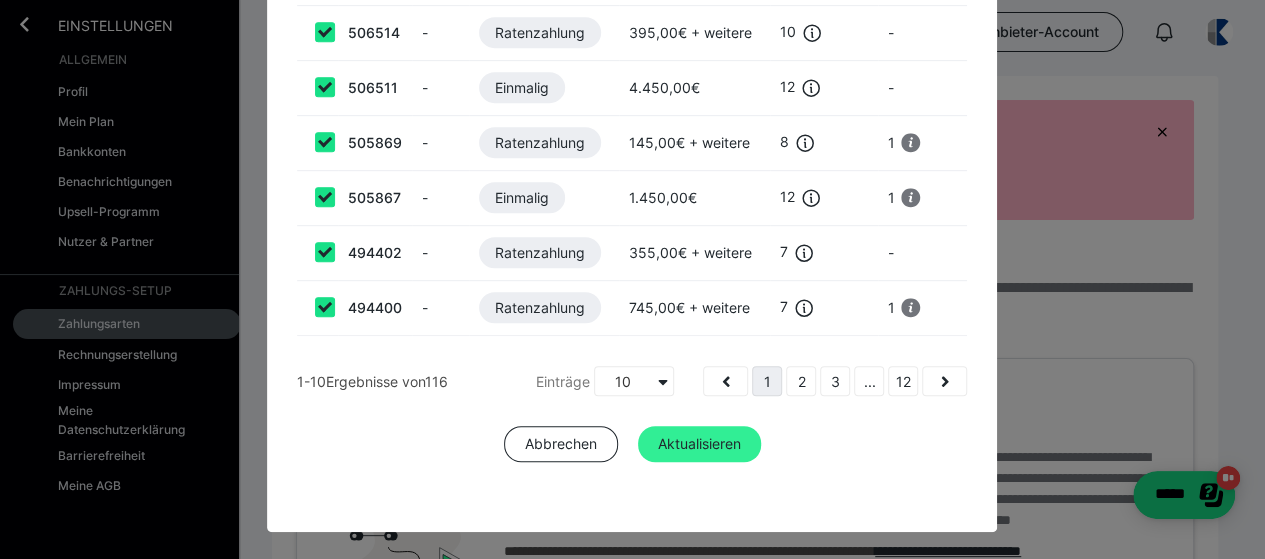click on "Aktualisieren" at bounding box center (699, 444) 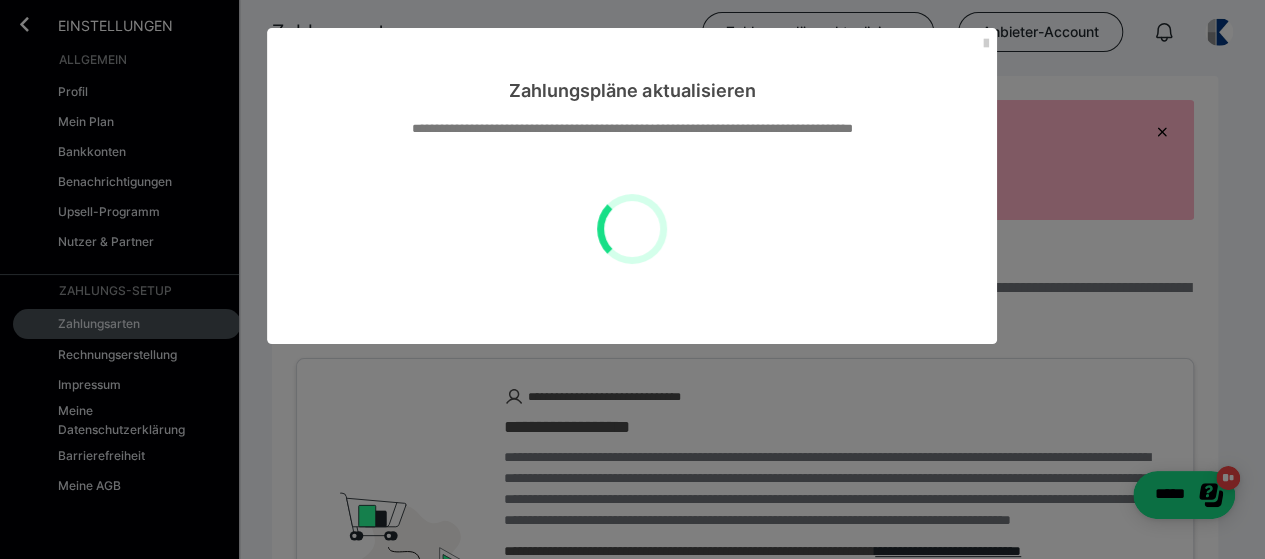 scroll, scrollTop: 0, scrollLeft: 0, axis: both 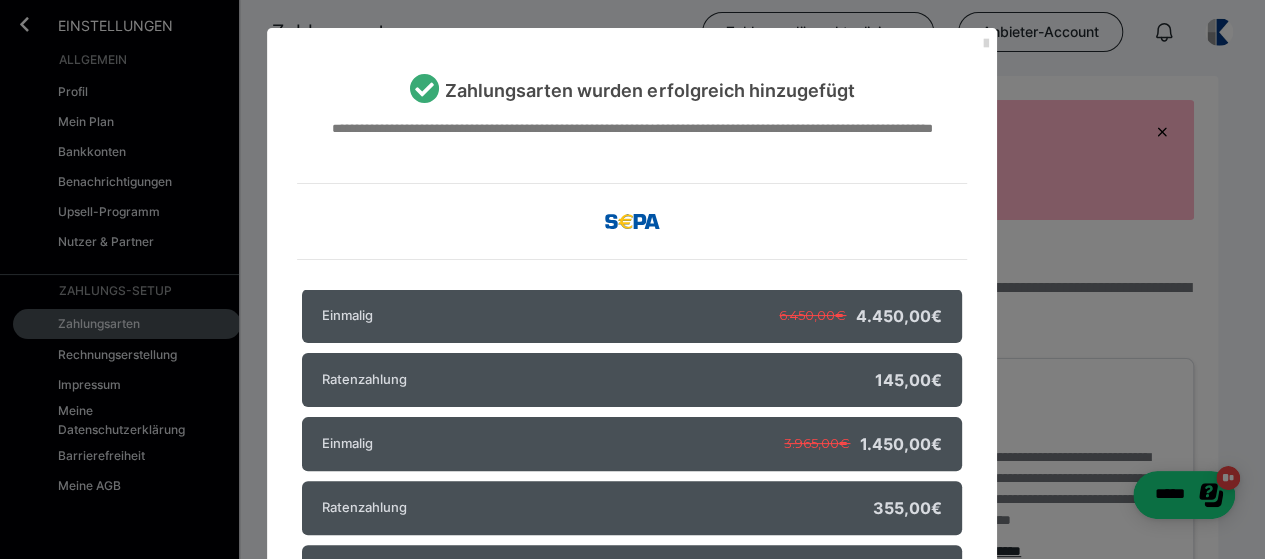 click at bounding box center [985, 44] 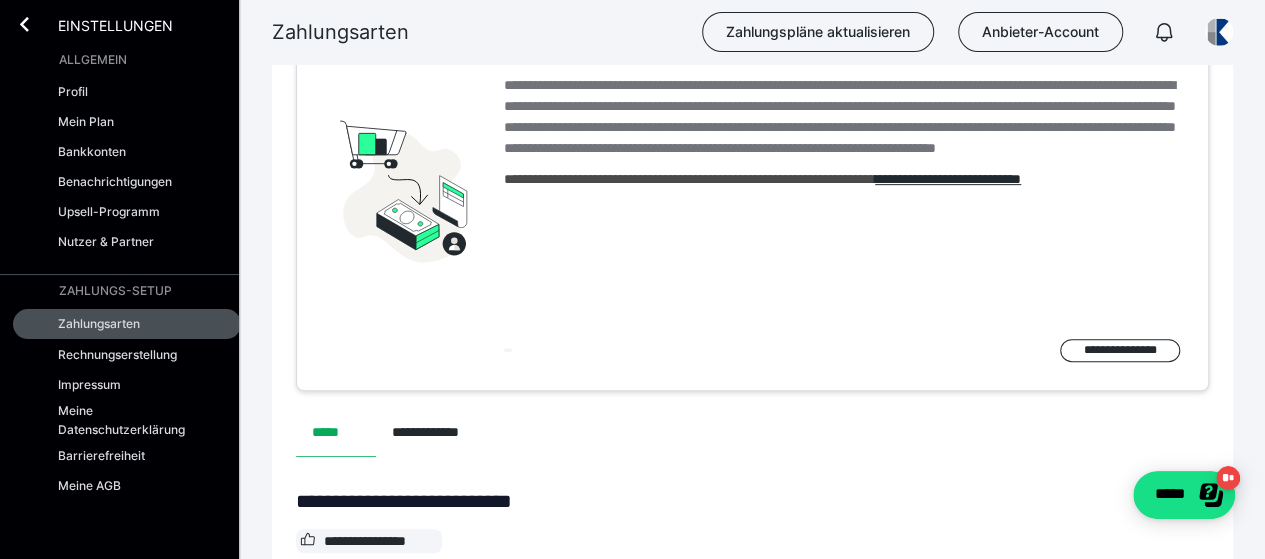scroll, scrollTop: 419, scrollLeft: 0, axis: vertical 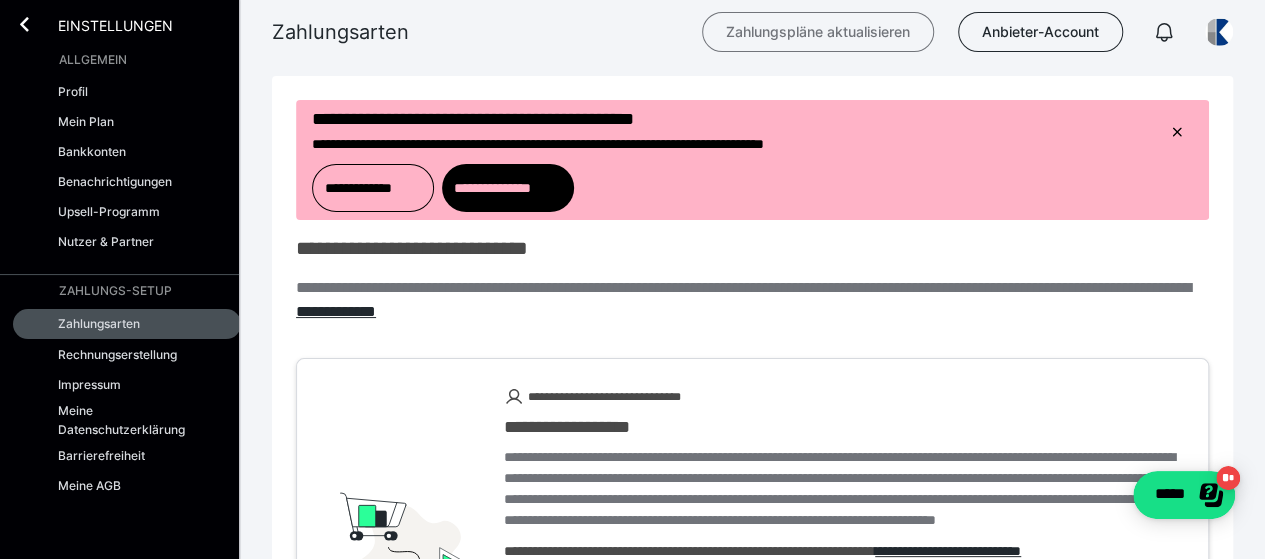 click on "Zahlungspläne aktualisieren" at bounding box center [818, 32] 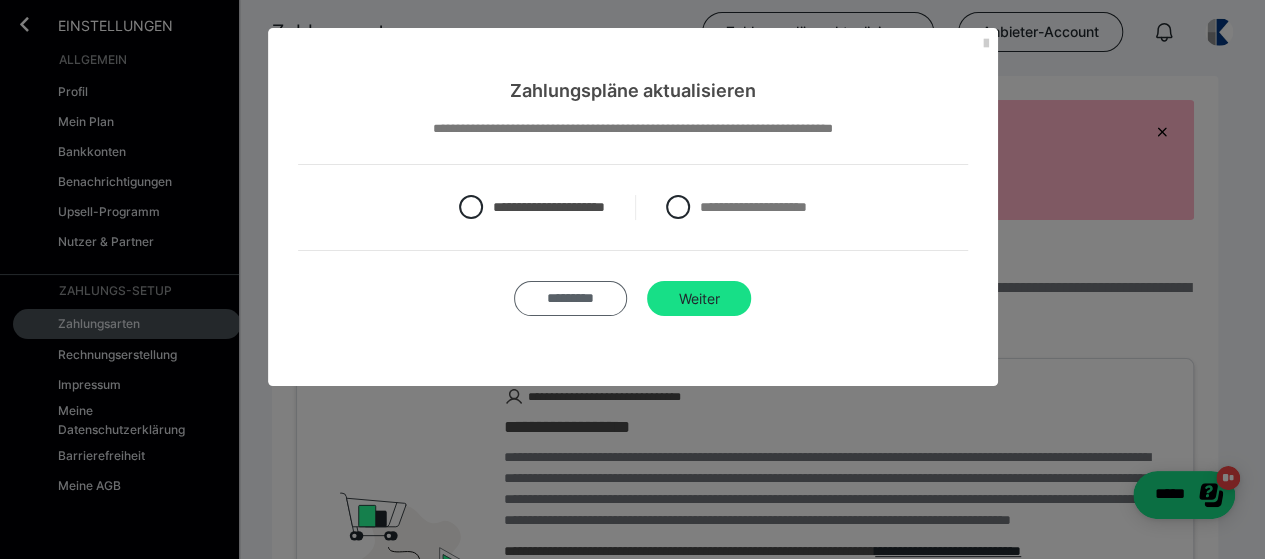 click on "*********" at bounding box center (571, 299) 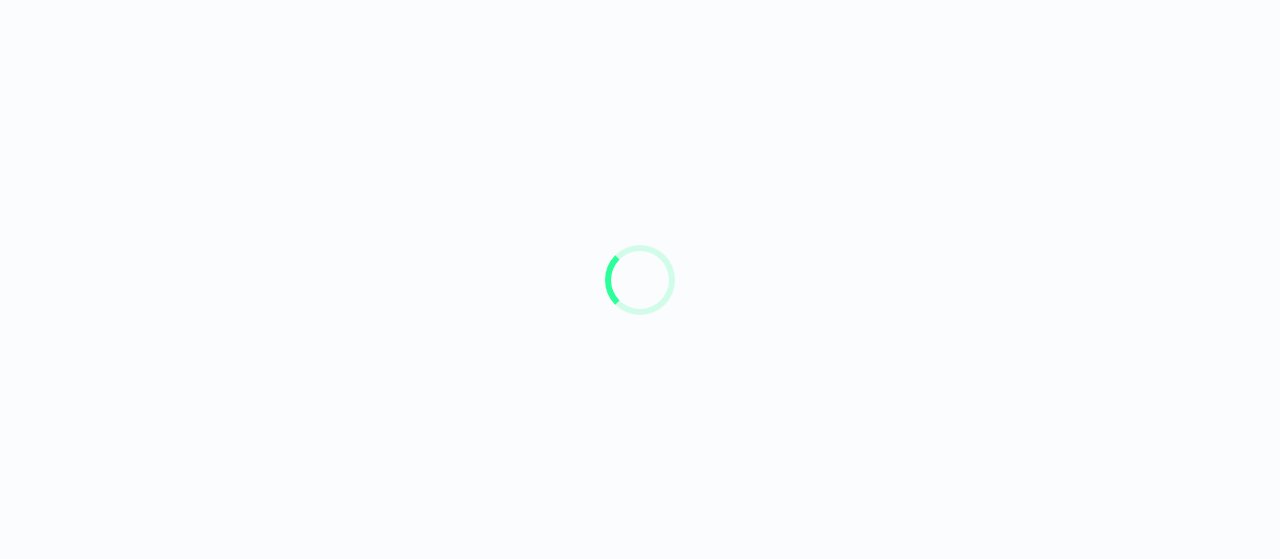 scroll, scrollTop: 0, scrollLeft: 0, axis: both 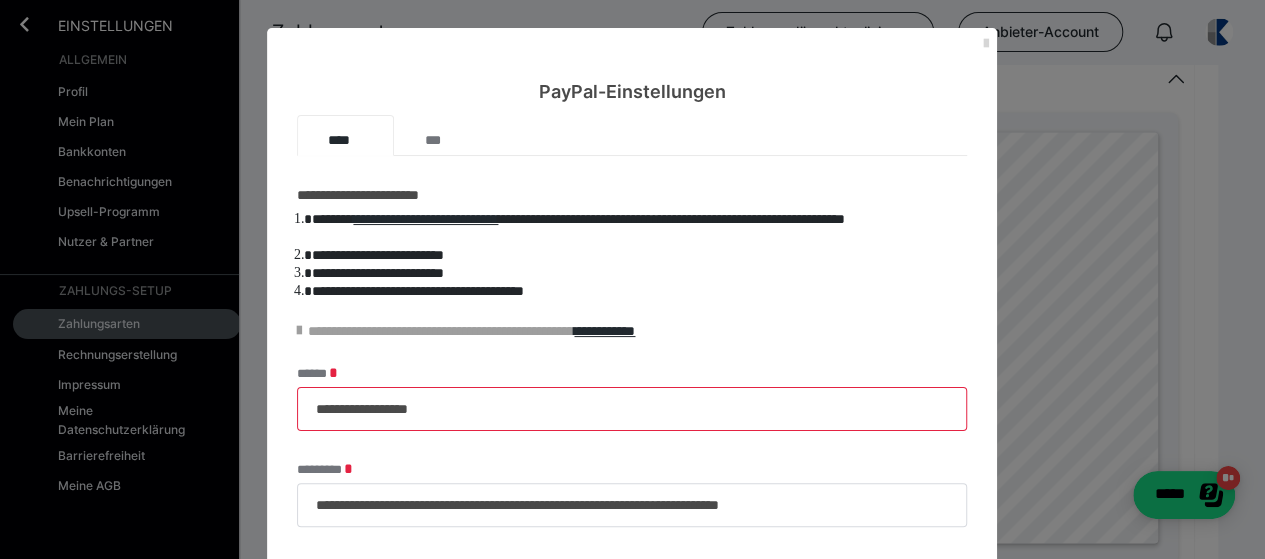click at bounding box center (985, 44) 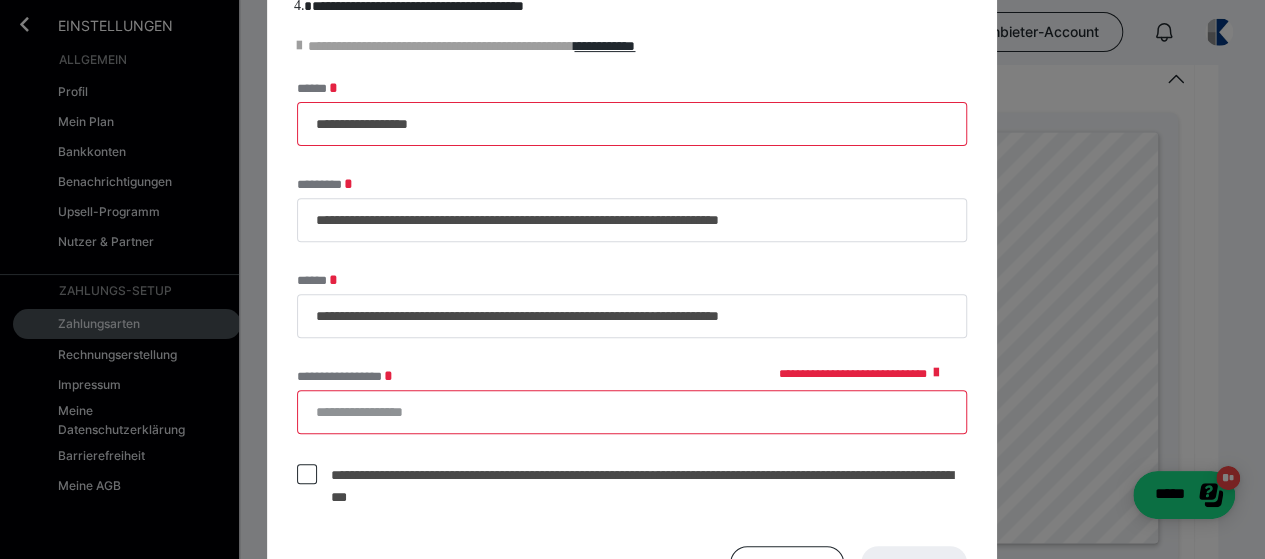 scroll, scrollTop: 286, scrollLeft: 0, axis: vertical 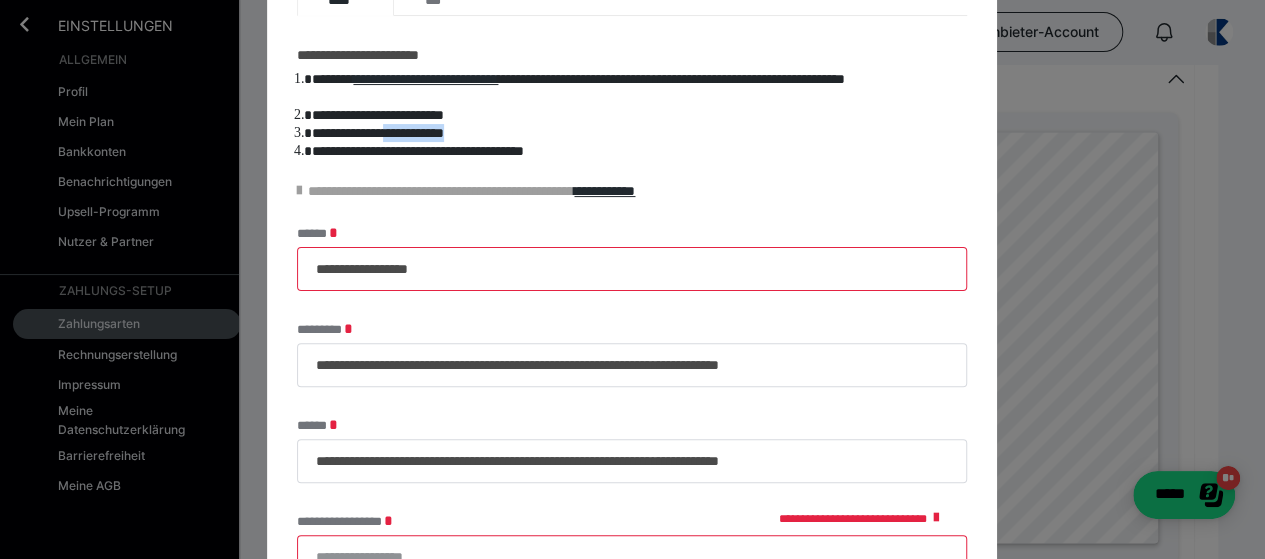 drag, startPoint x: 390, startPoint y: 136, endPoint x: 474, endPoint y: 136, distance: 84 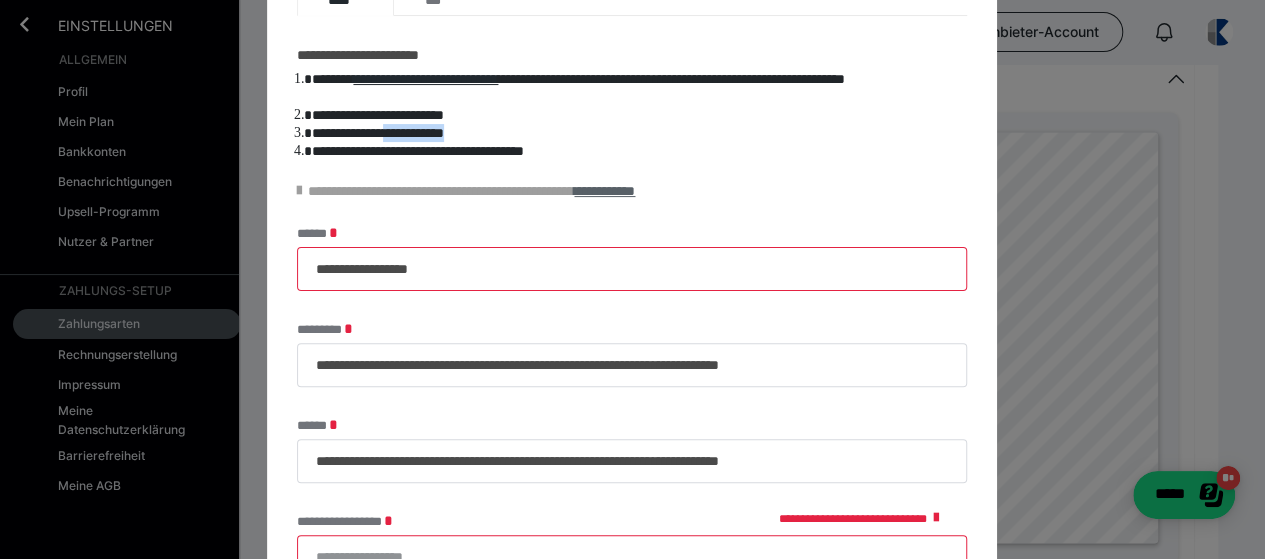 click on "**********" at bounding box center [604, 191] 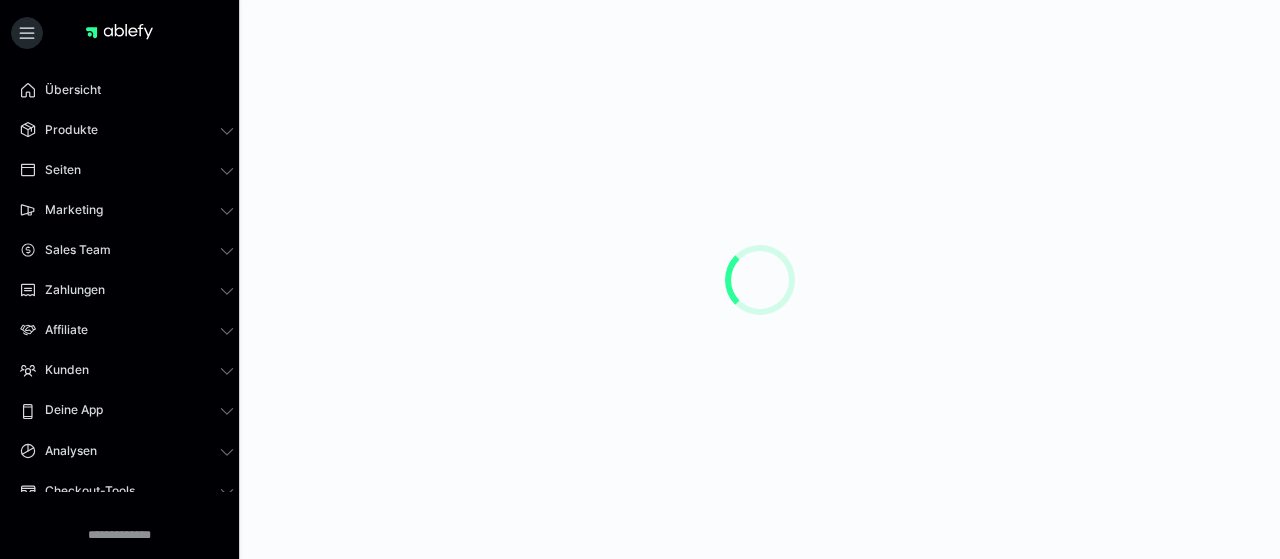 scroll, scrollTop: 0, scrollLeft: 0, axis: both 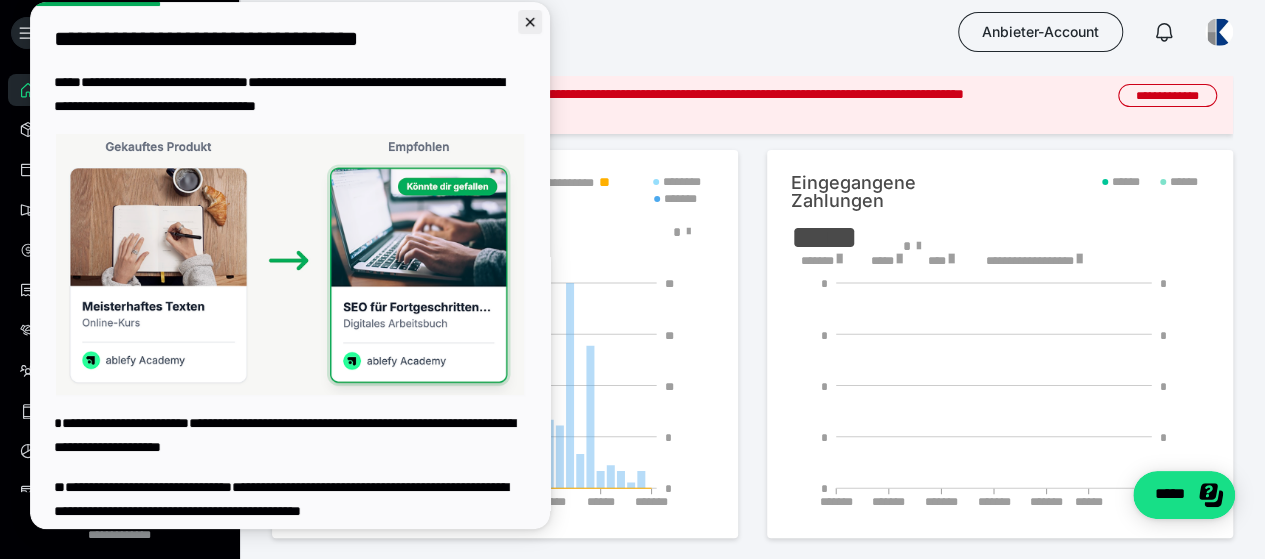 click 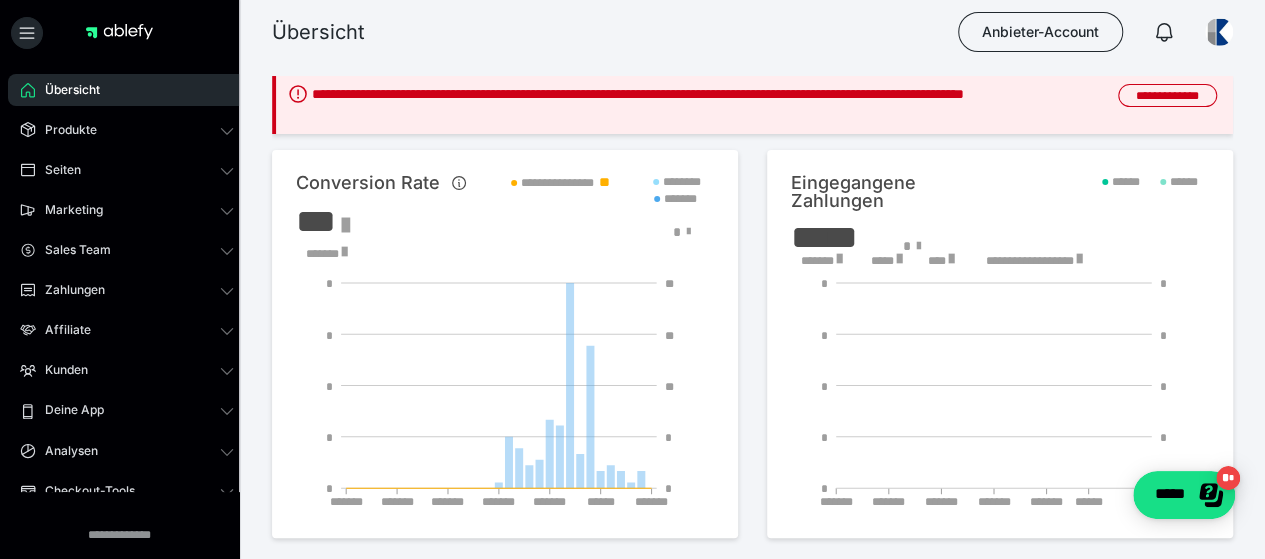 scroll, scrollTop: 0, scrollLeft: 0, axis: both 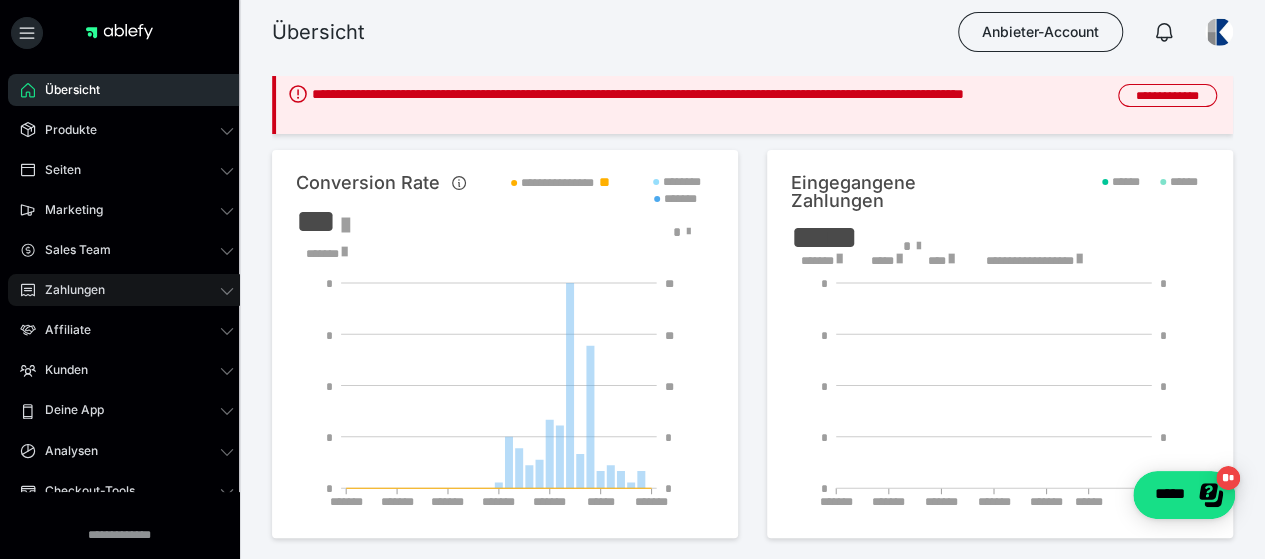 click 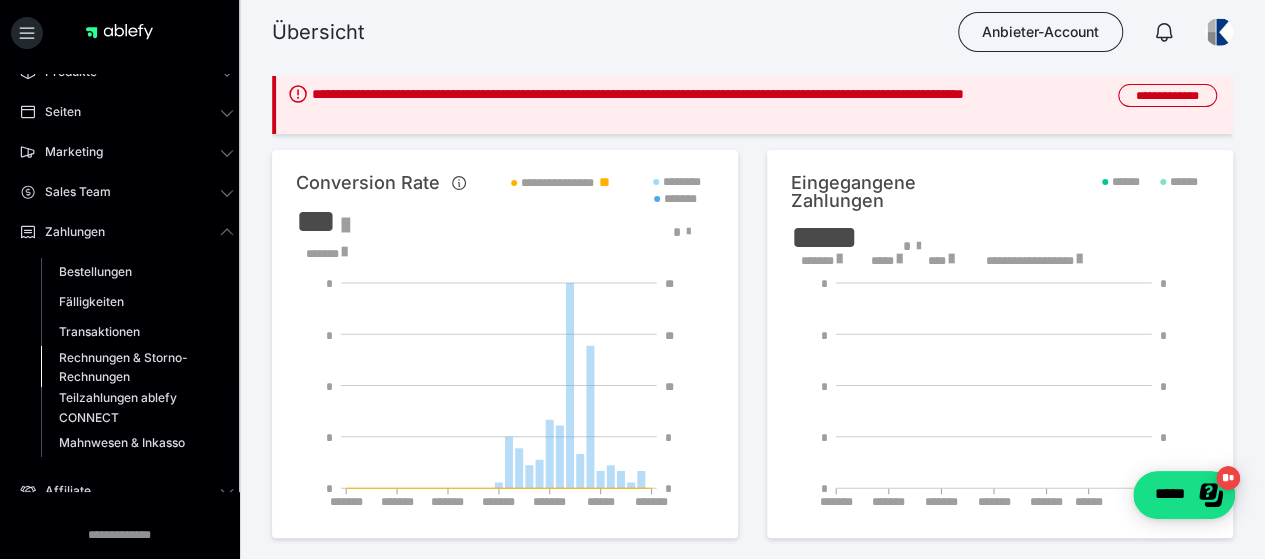 scroll, scrollTop: 57, scrollLeft: 0, axis: vertical 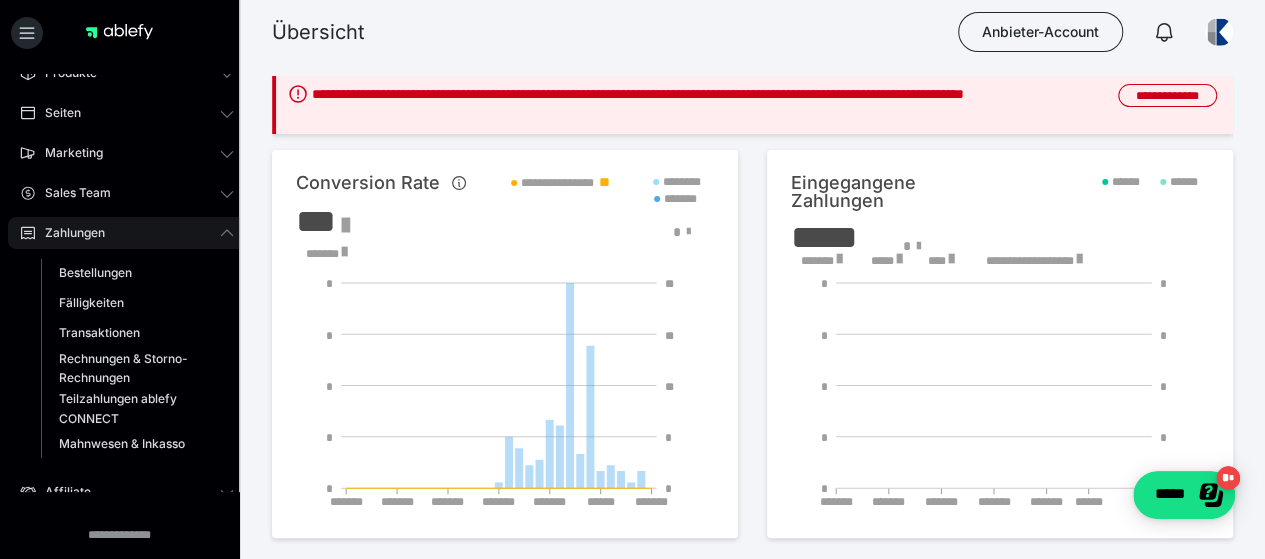 click 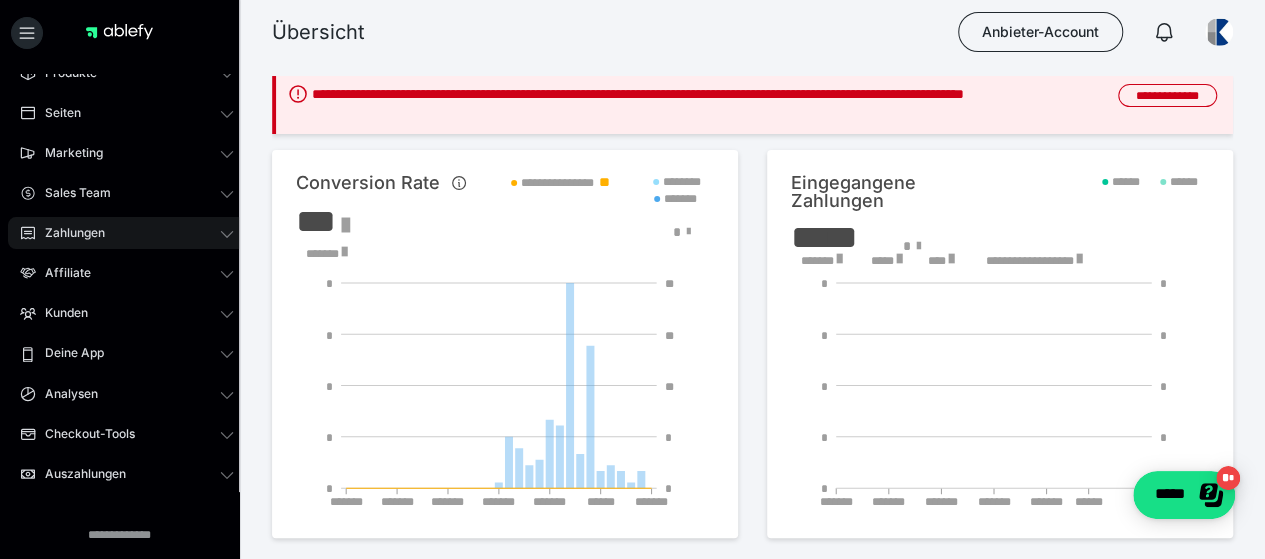 scroll, scrollTop: 0, scrollLeft: 0, axis: both 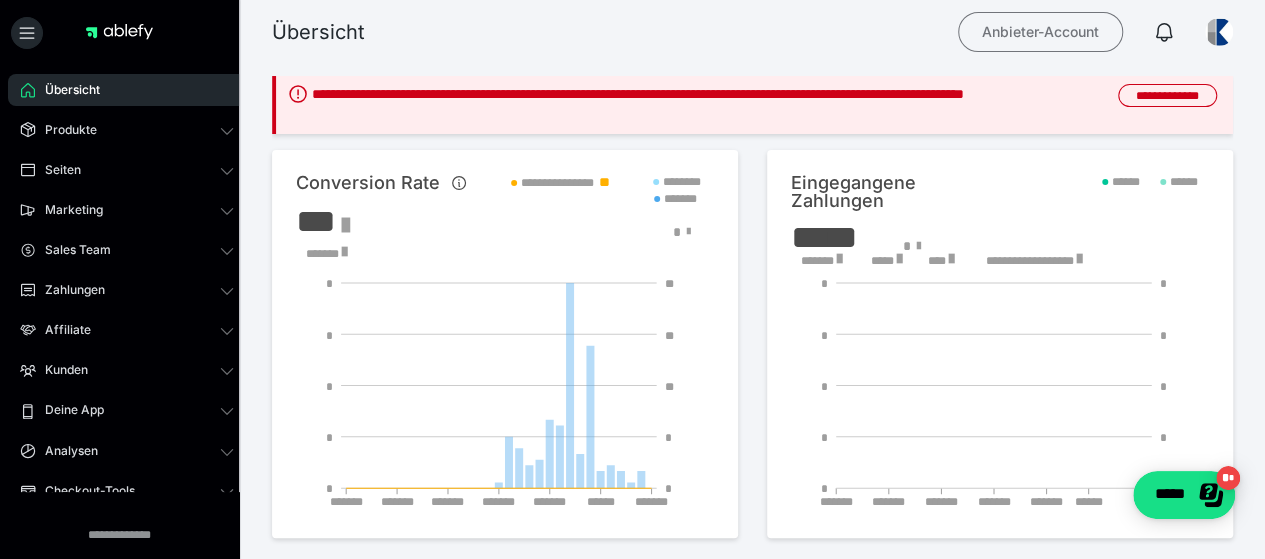 click on "Anbieter-Account" at bounding box center [1040, 32] 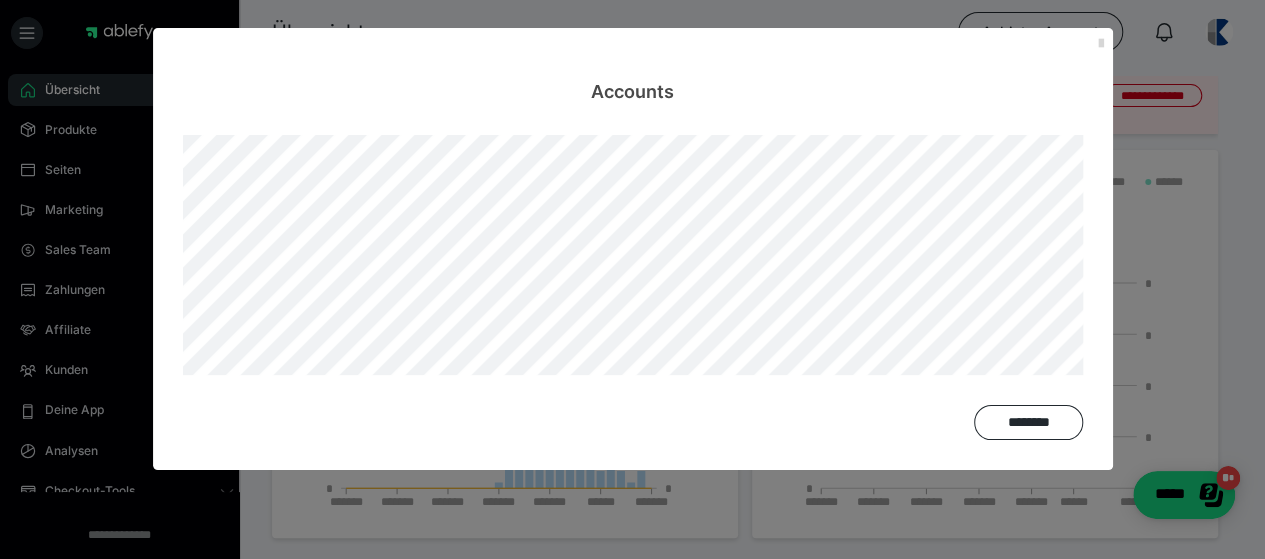 click at bounding box center (1101, 44) 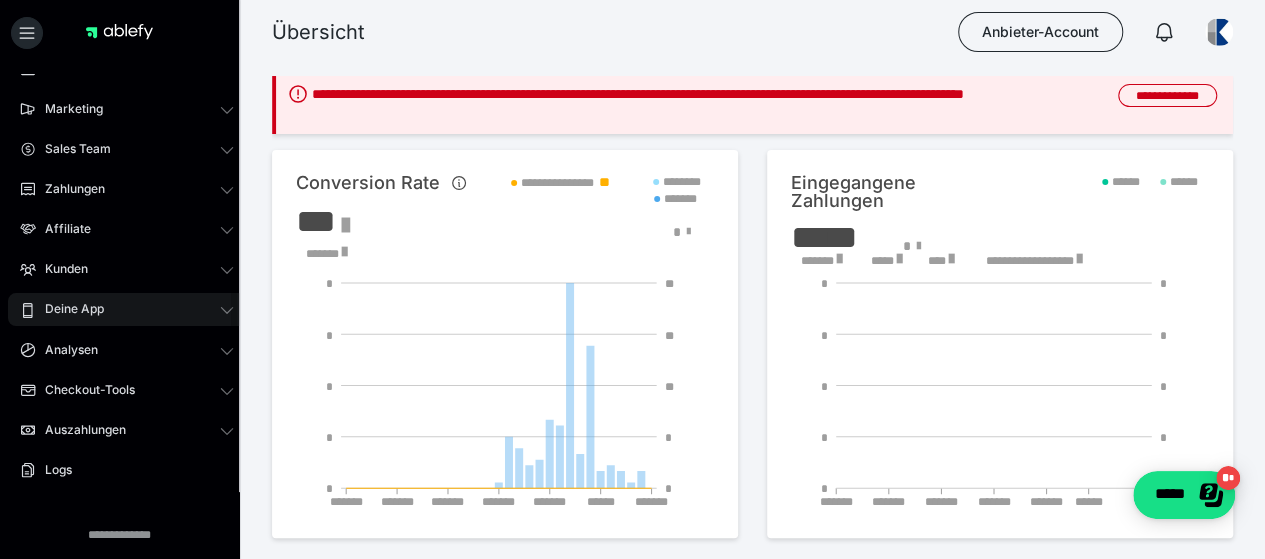 scroll, scrollTop: 180, scrollLeft: 0, axis: vertical 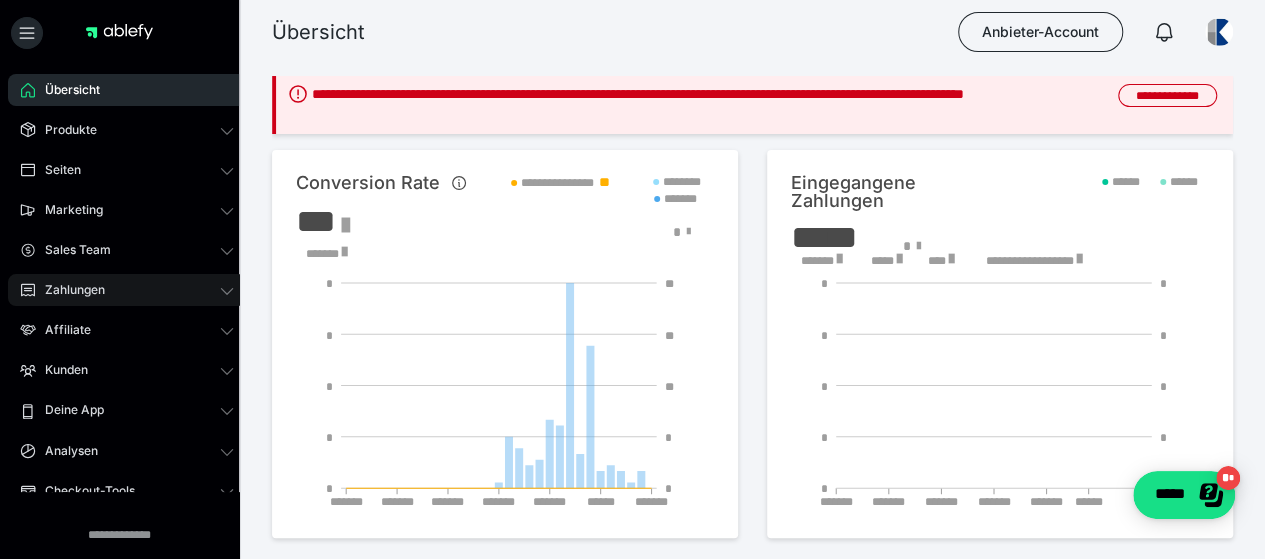 click on "Zahlungen" at bounding box center (127, 290) 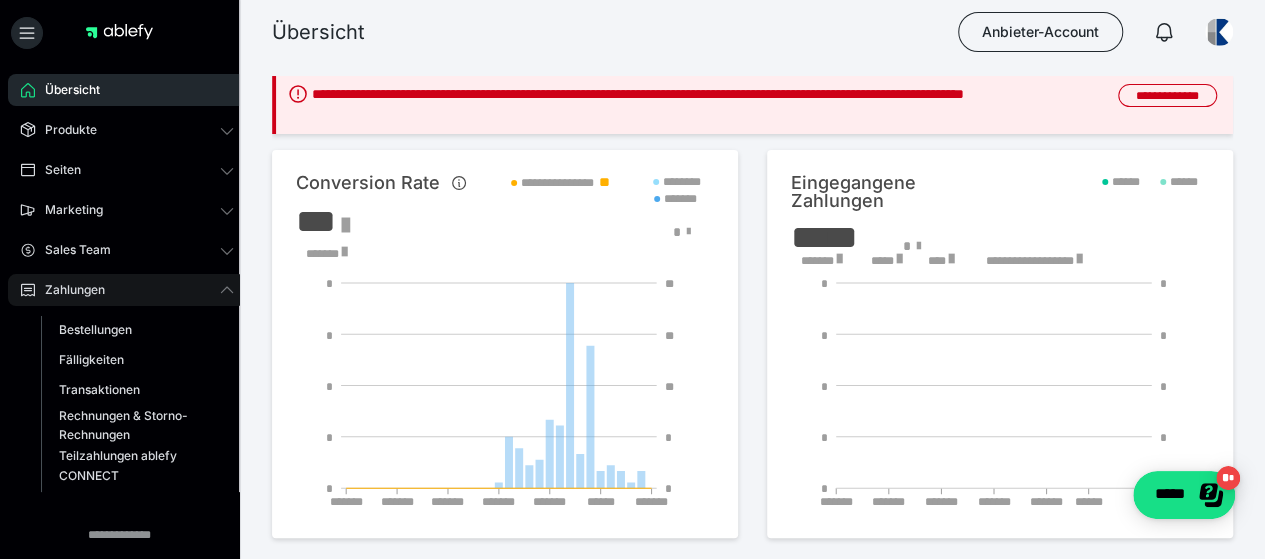 click 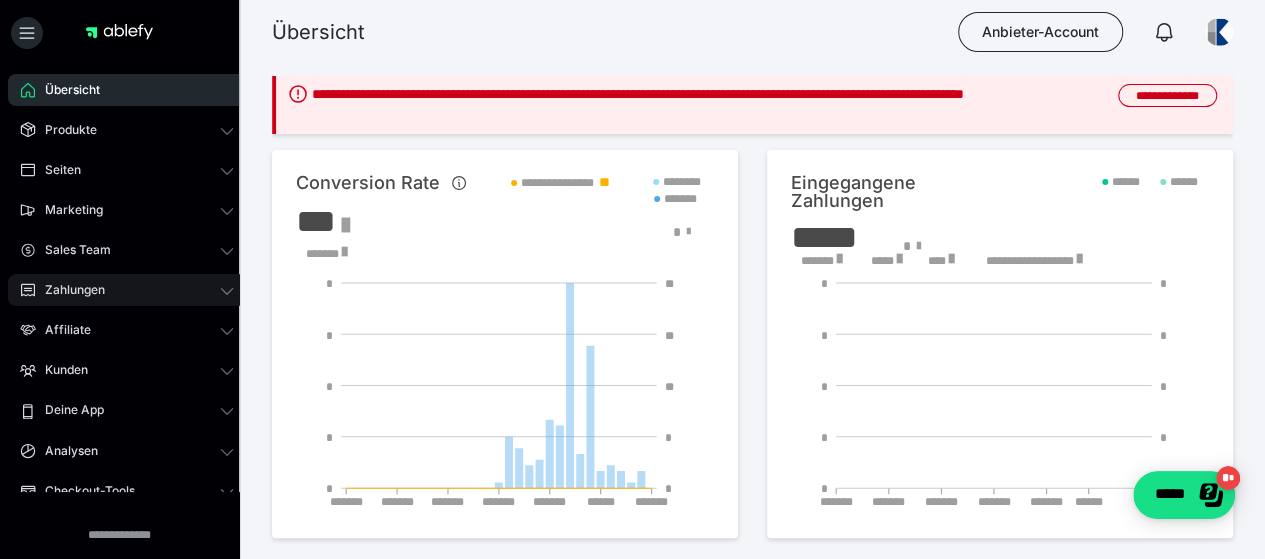 scroll, scrollTop: 180, scrollLeft: 0, axis: vertical 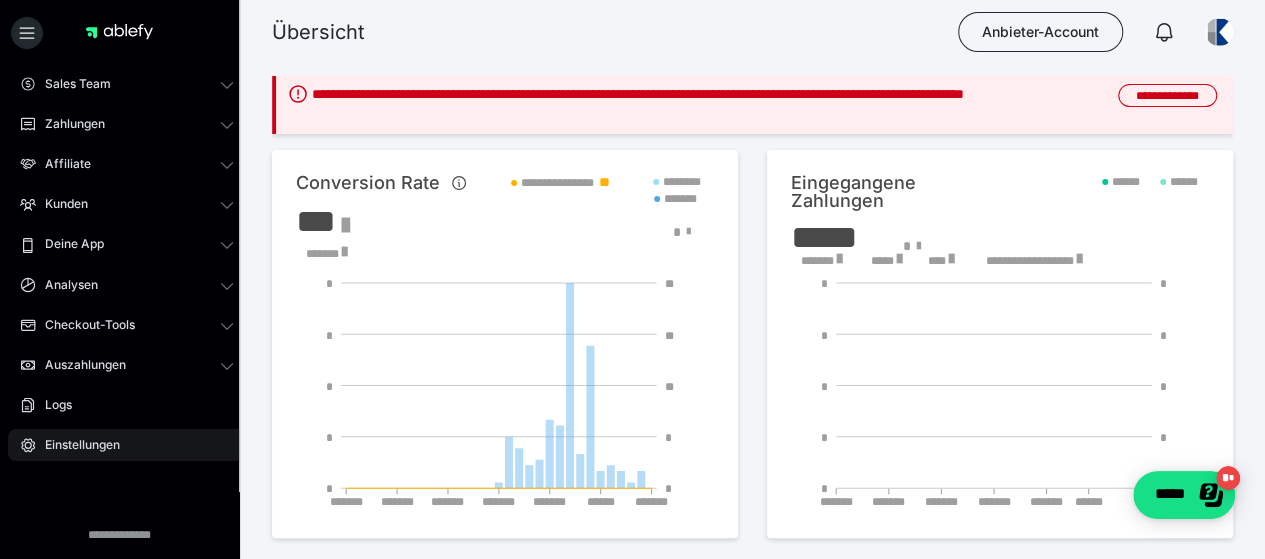 click on "Einstellungen" at bounding box center (75, 445) 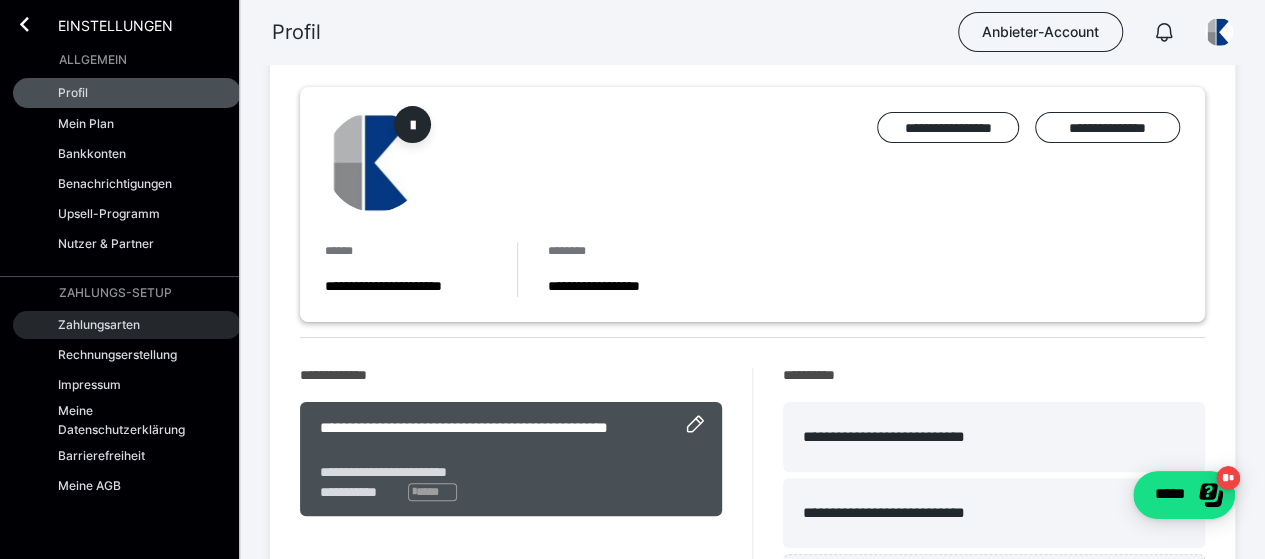 scroll, scrollTop: 17, scrollLeft: 0, axis: vertical 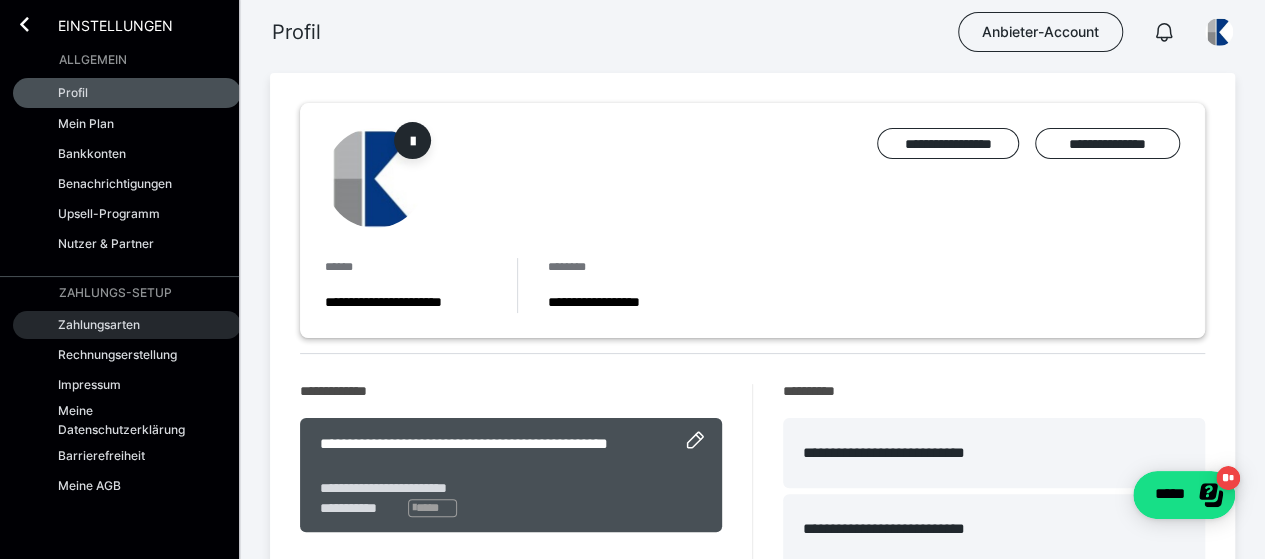 click on "Zahlungsarten" at bounding box center [99, 324] 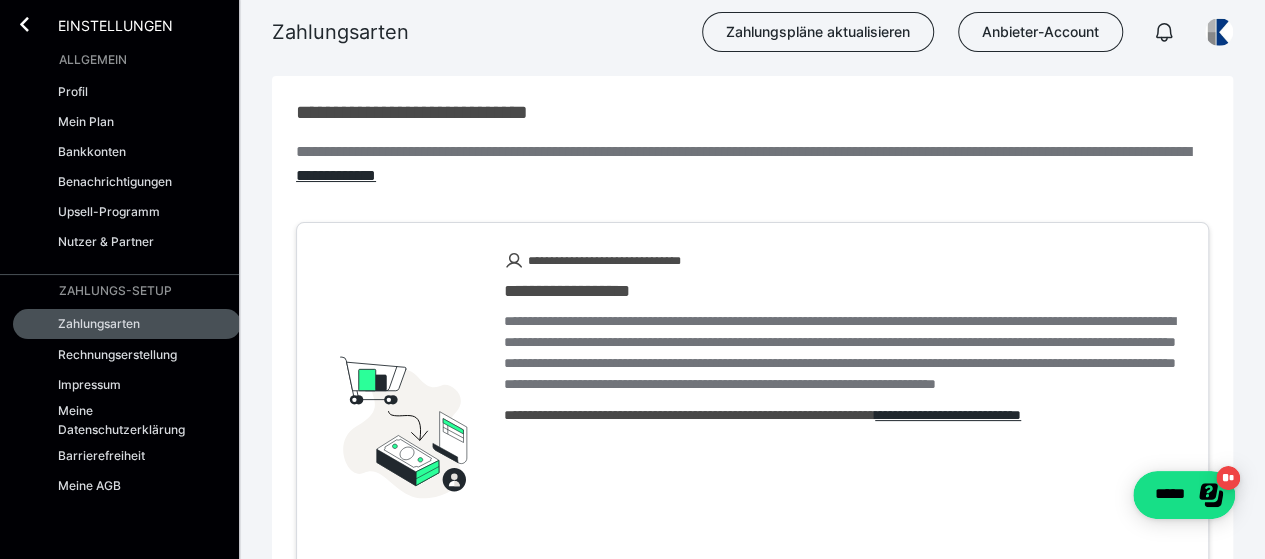 scroll, scrollTop: 0, scrollLeft: 0, axis: both 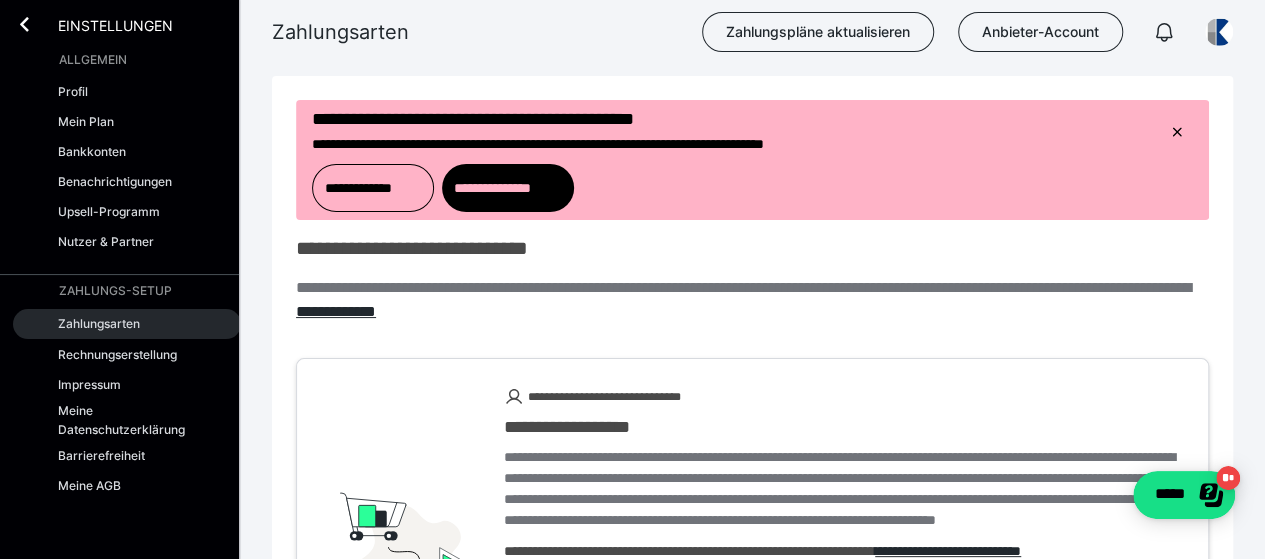 click on "Zahlungsarten" at bounding box center (99, 323) 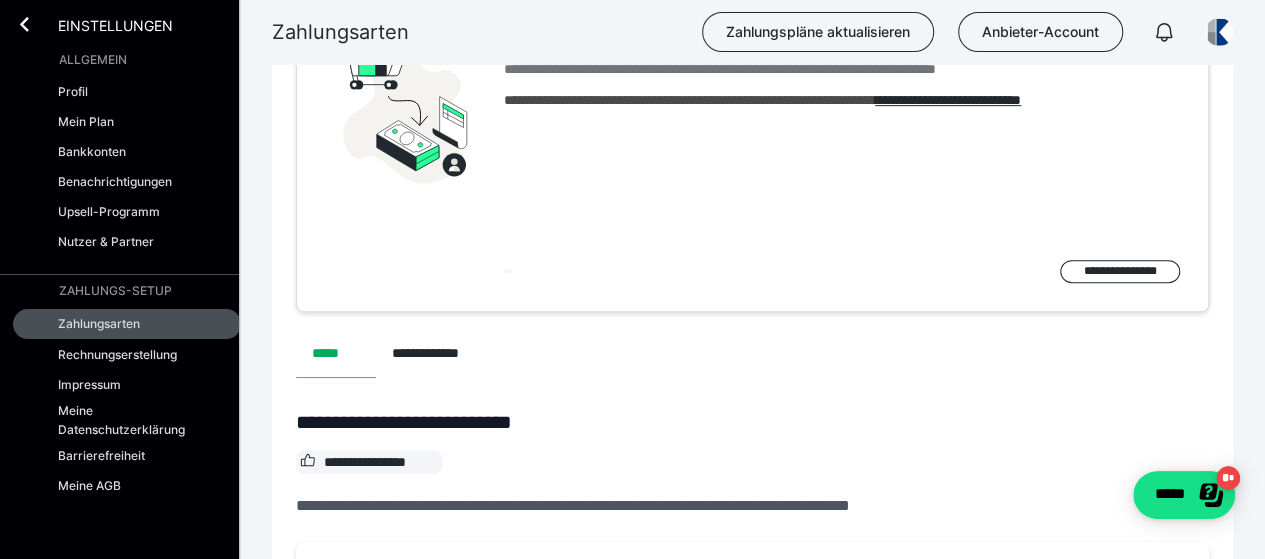 scroll, scrollTop: 452, scrollLeft: 0, axis: vertical 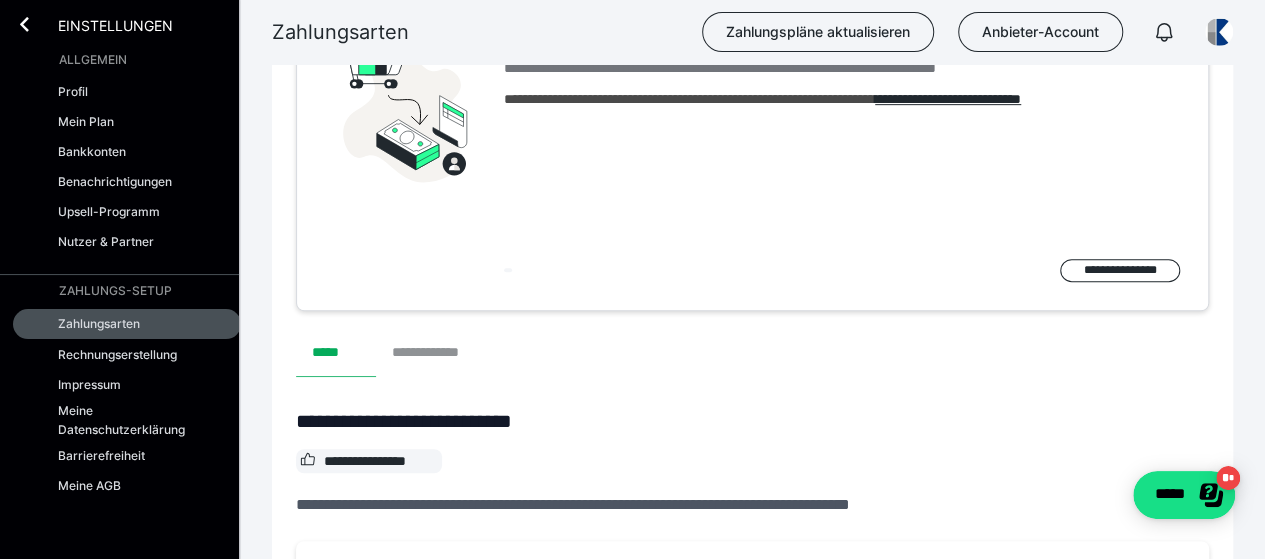 click on "**********" at bounding box center (437, 353) 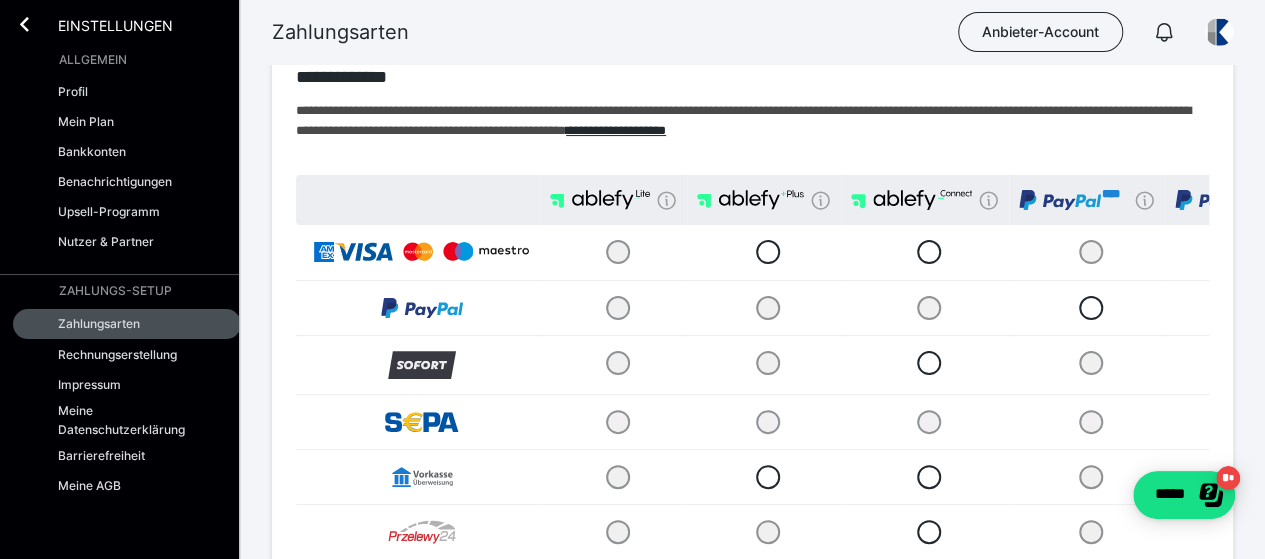 scroll, scrollTop: 82, scrollLeft: 0, axis: vertical 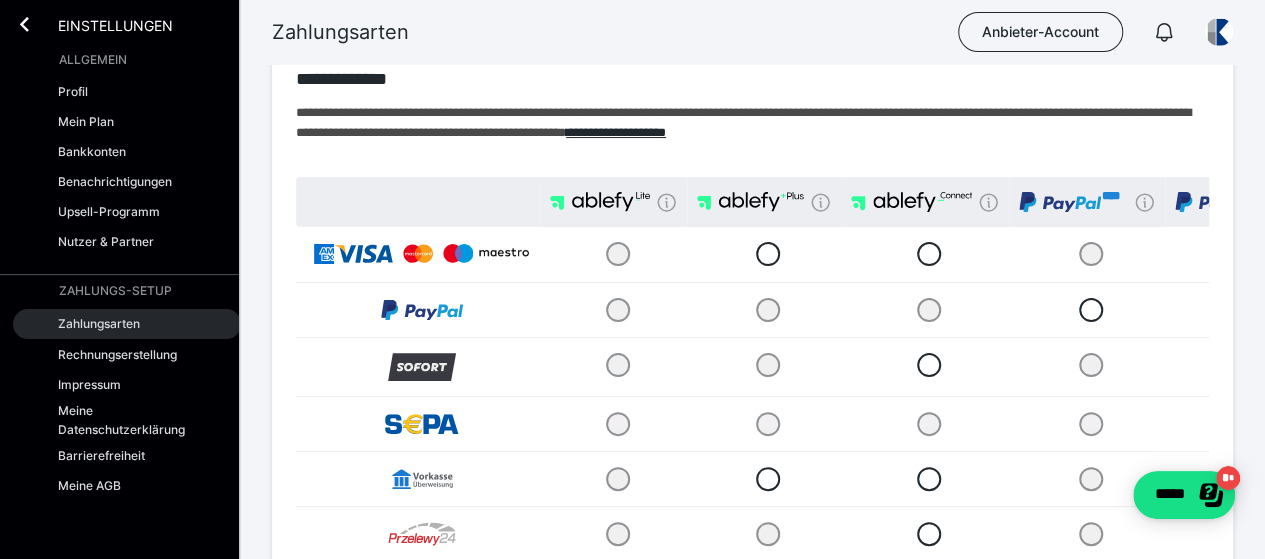 click on "Zahlungsarten" at bounding box center [99, 323] 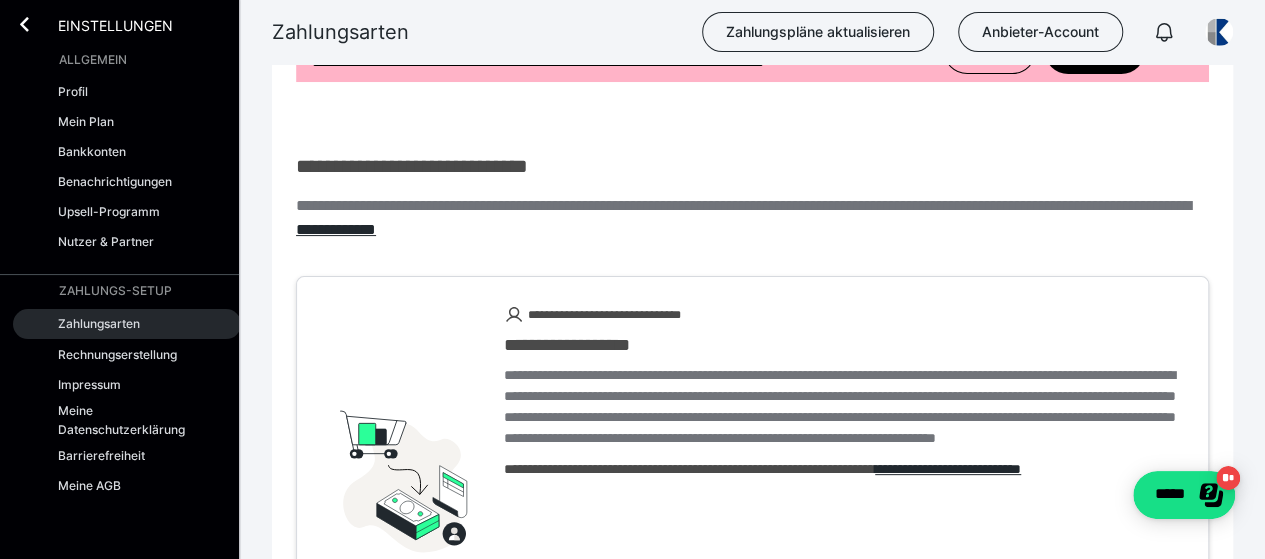 scroll, scrollTop: 0, scrollLeft: 0, axis: both 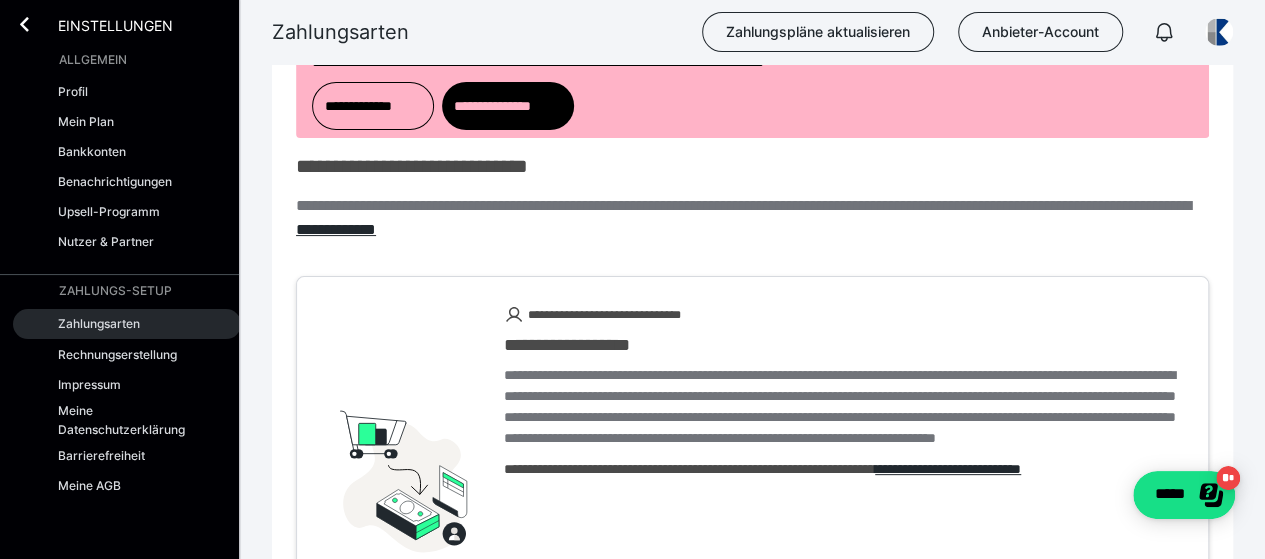 click on "Zahlungsarten" at bounding box center [99, 323] 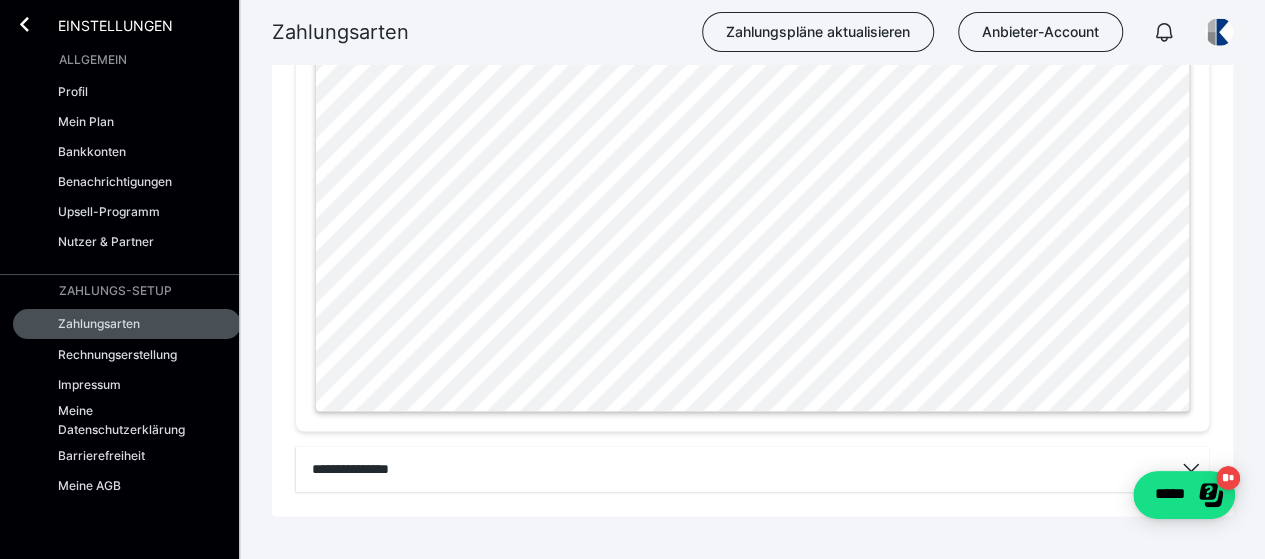 scroll, scrollTop: 1478, scrollLeft: 0, axis: vertical 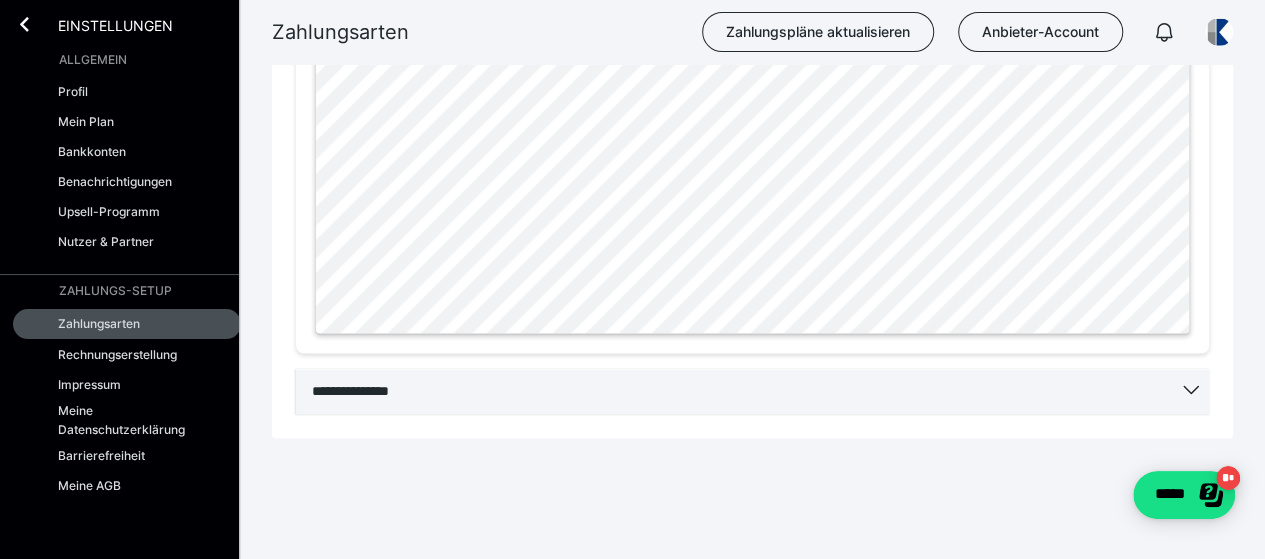 click 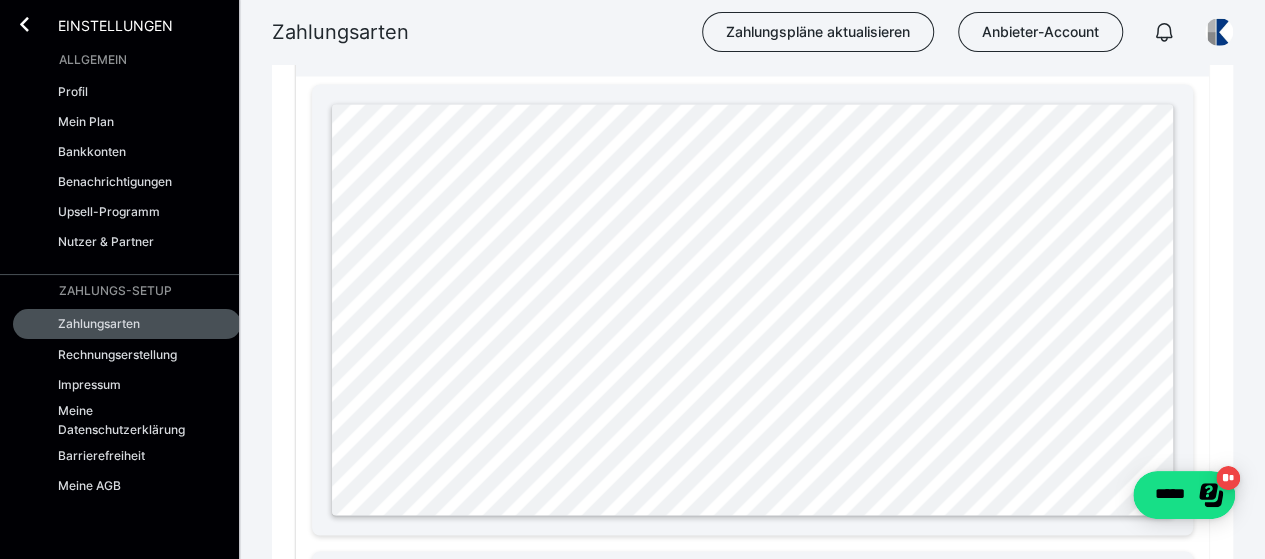 scroll, scrollTop: 1806, scrollLeft: 0, axis: vertical 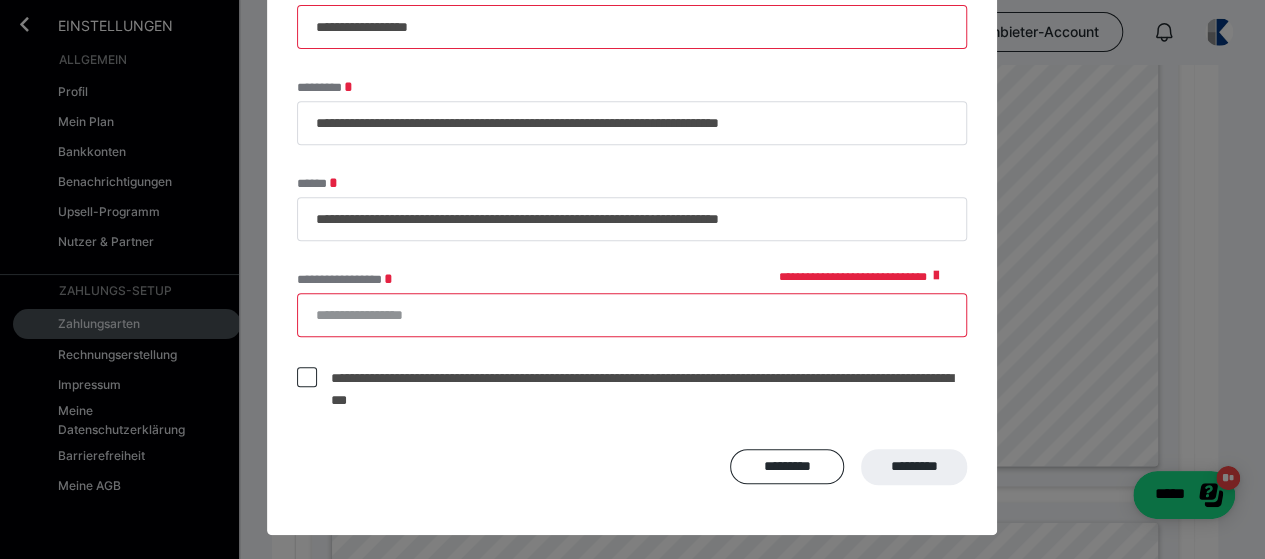 click at bounding box center (307, 377) 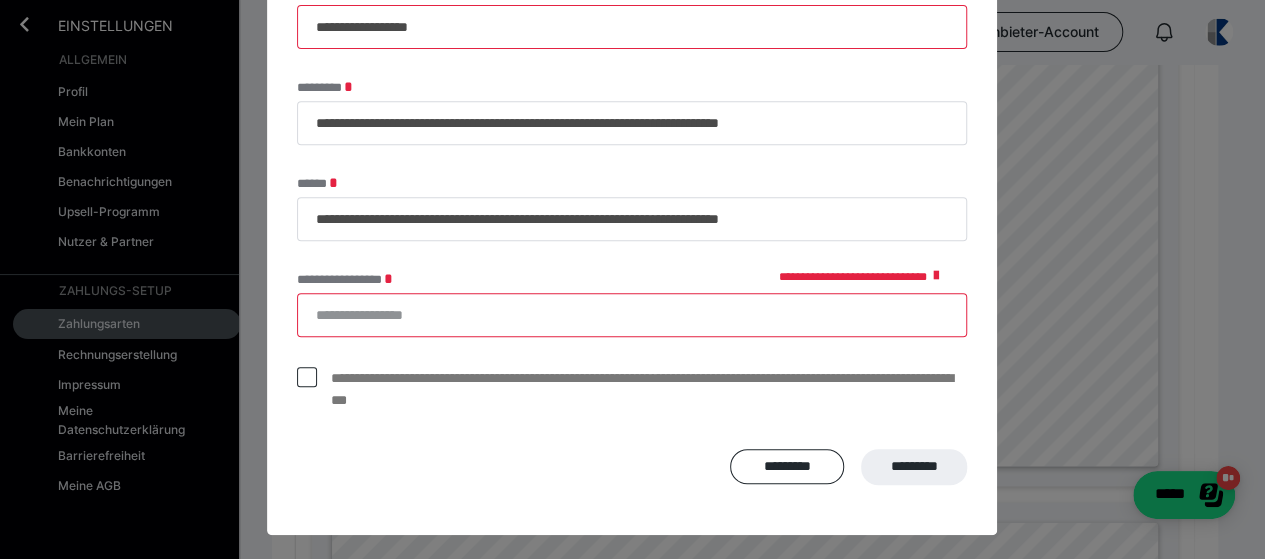 click at bounding box center (307, 377) 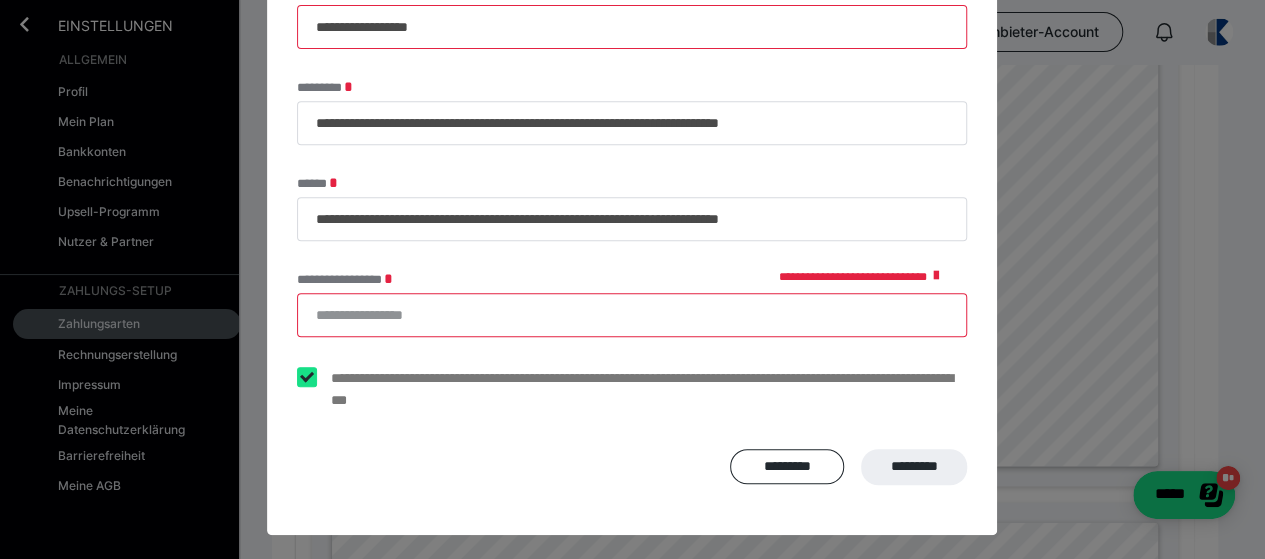 checkbox on "****" 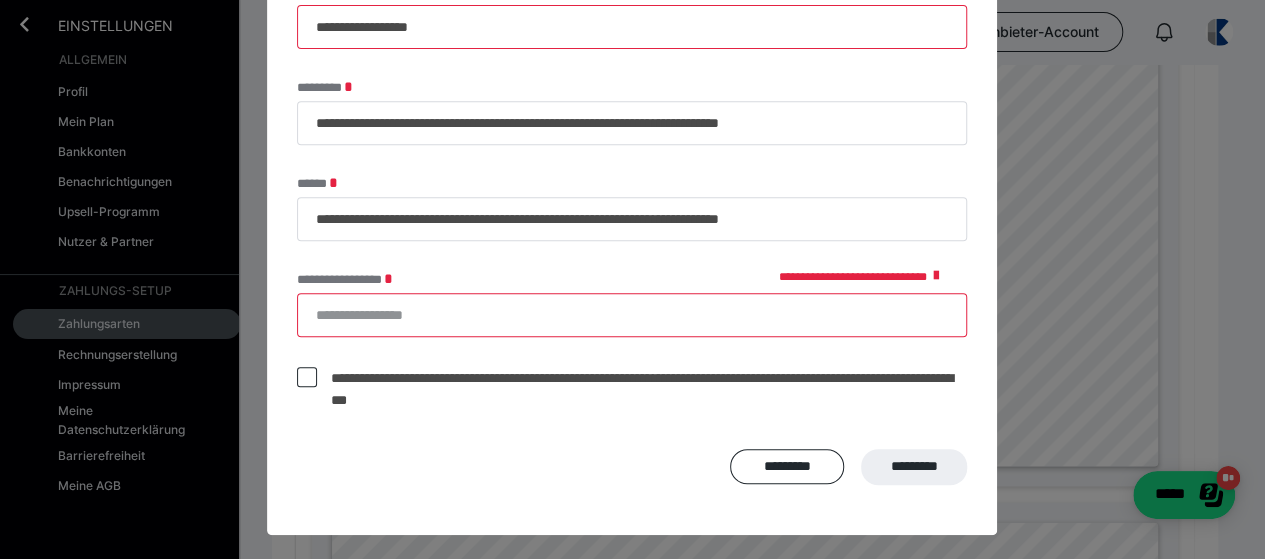 click on "**********" at bounding box center (632, 315) 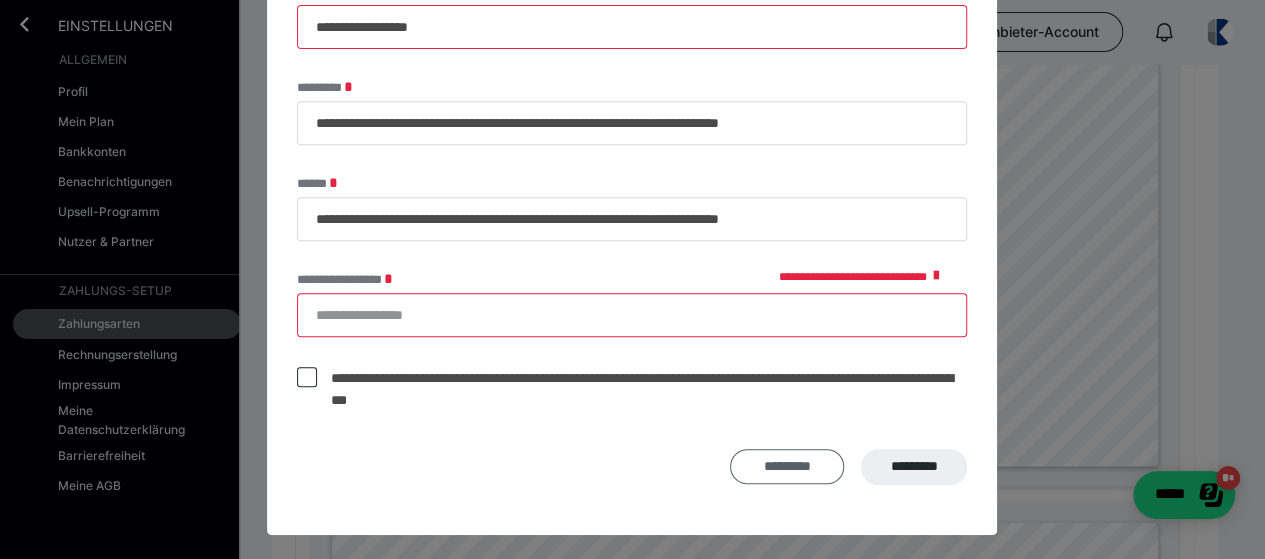 click on "*********" at bounding box center (787, 466) 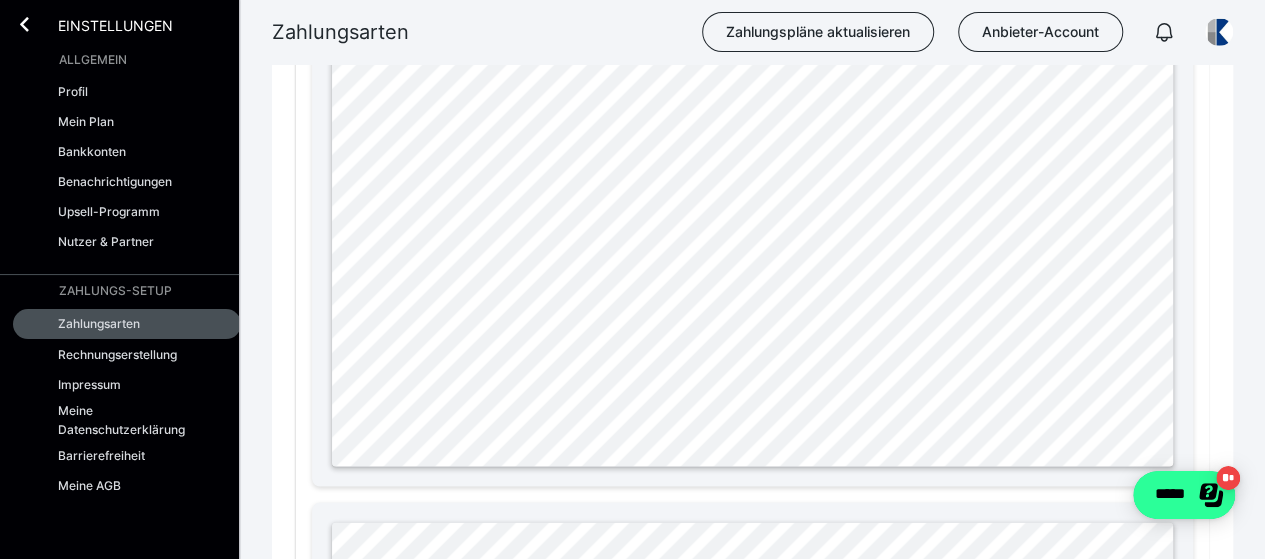click 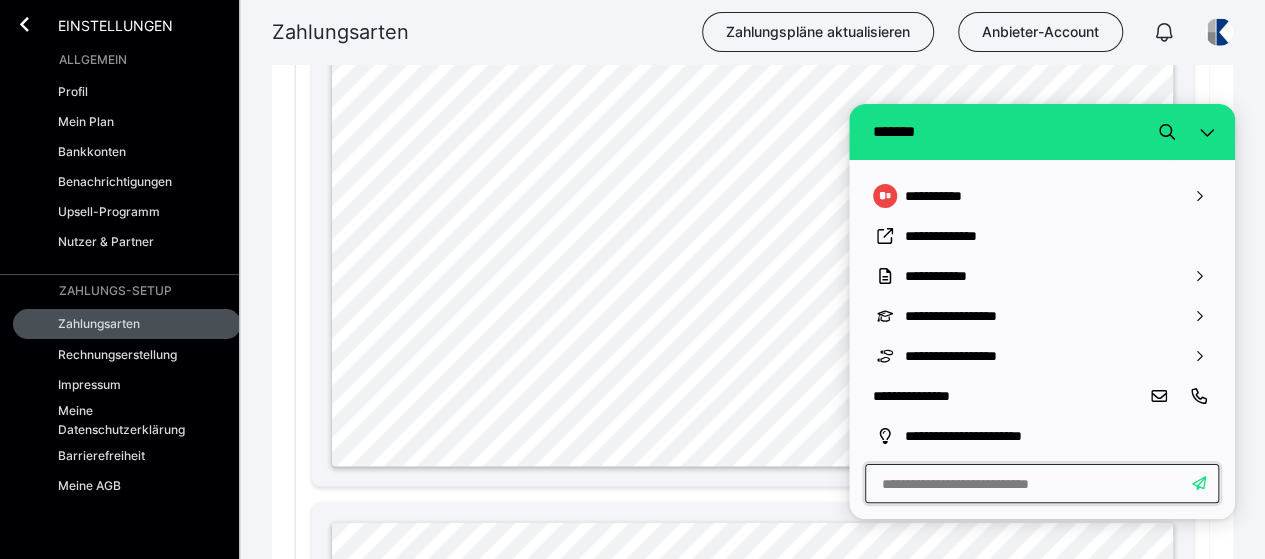 click at bounding box center (1042, 483) 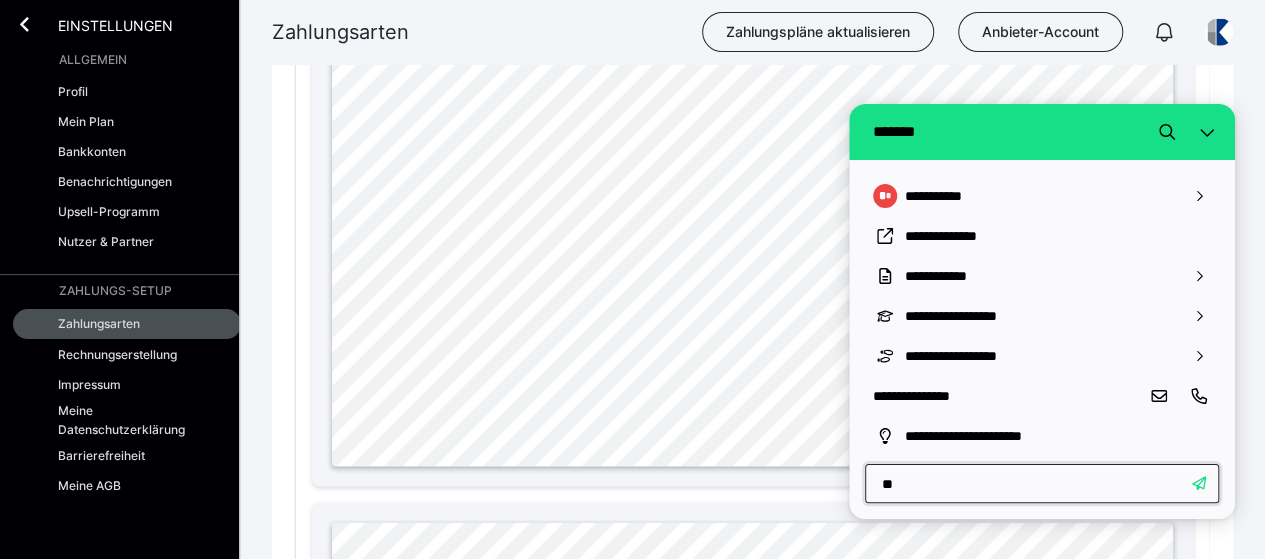 type on "*" 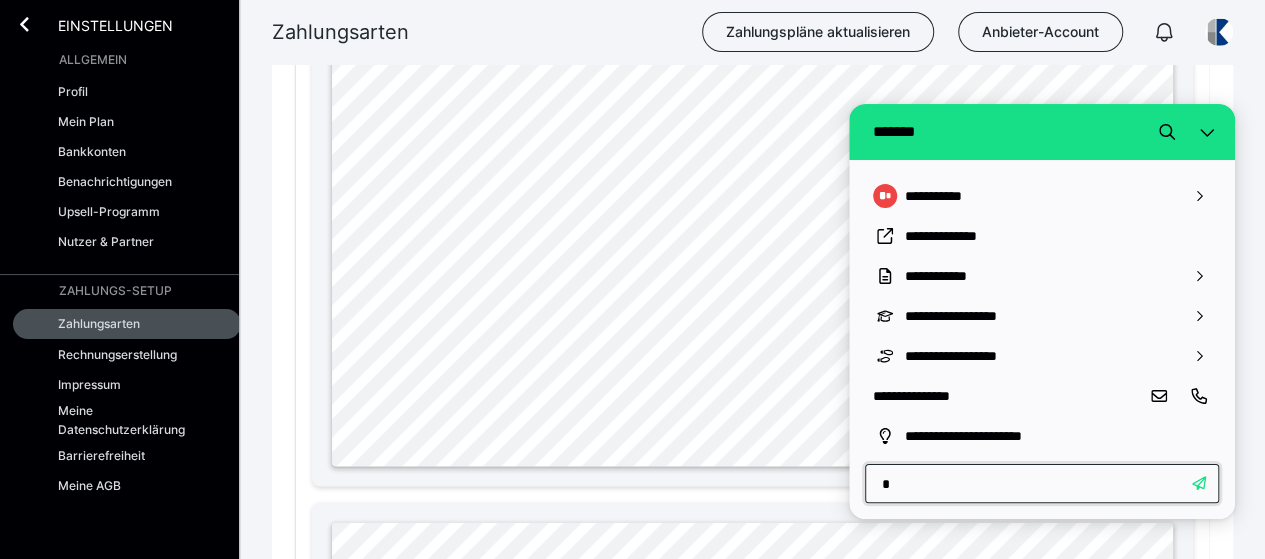 type 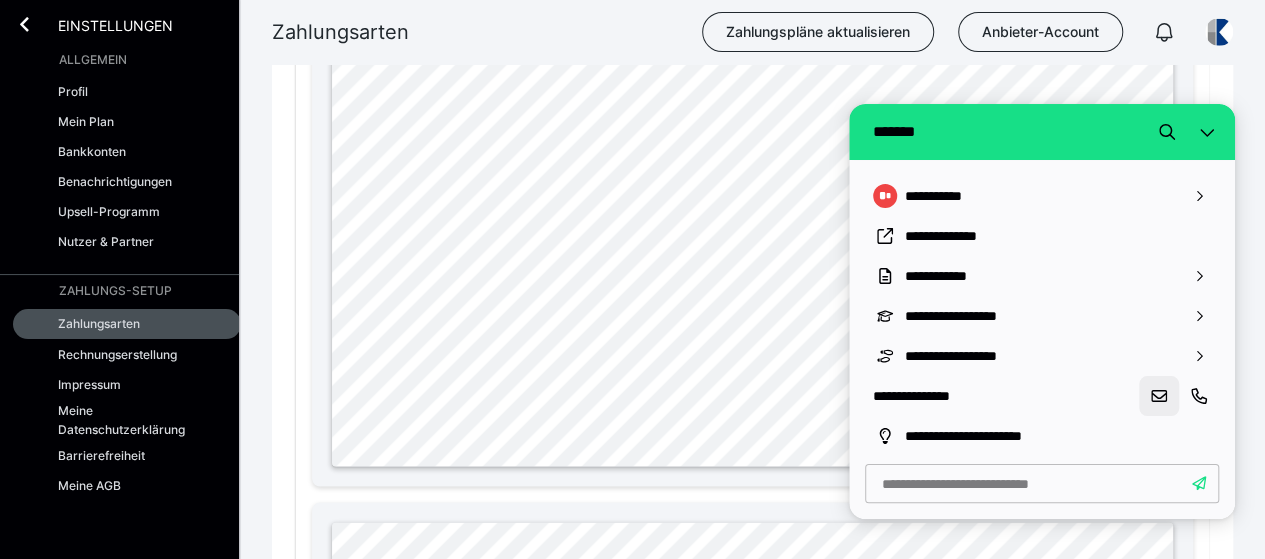 click 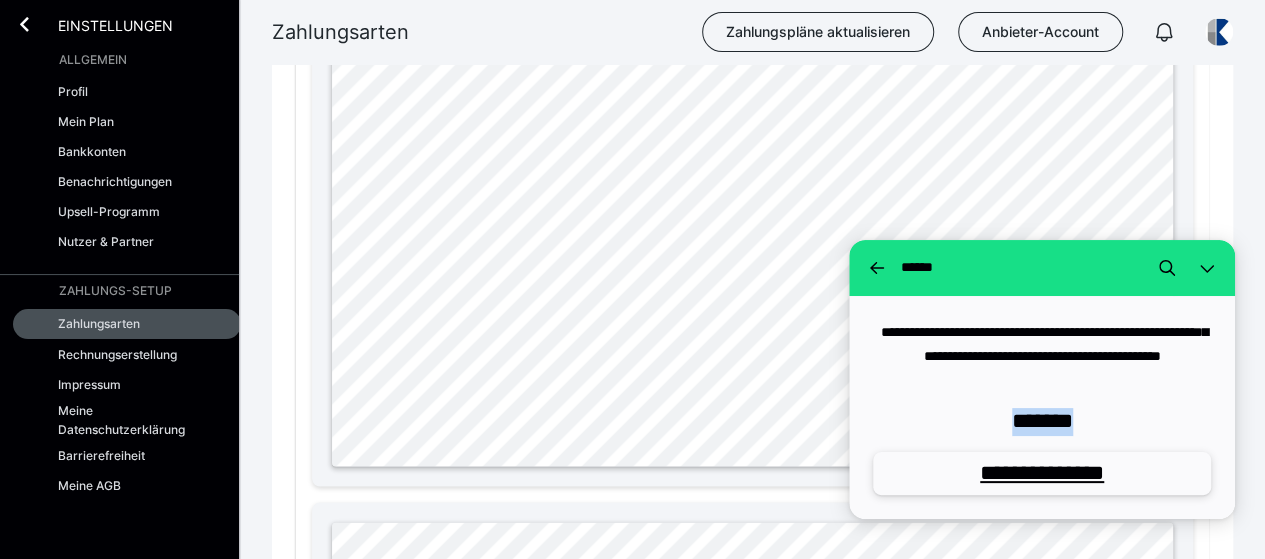 drag, startPoint x: 995, startPoint y: 420, endPoint x: 1083, endPoint y: 418, distance: 88.02273 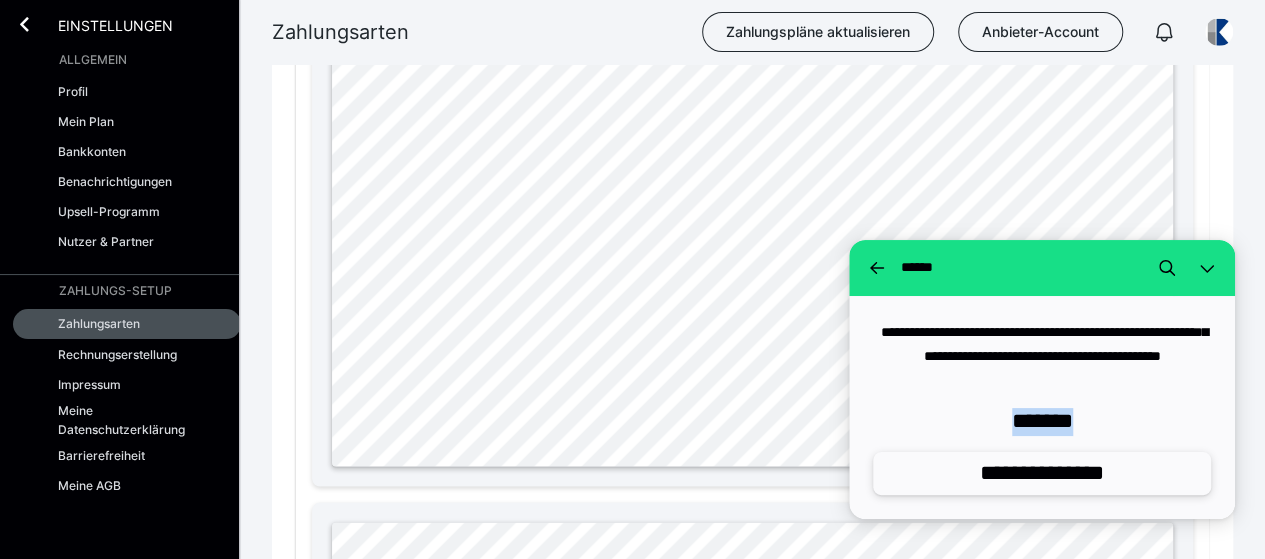 click on "**********" at bounding box center [1042, 473] 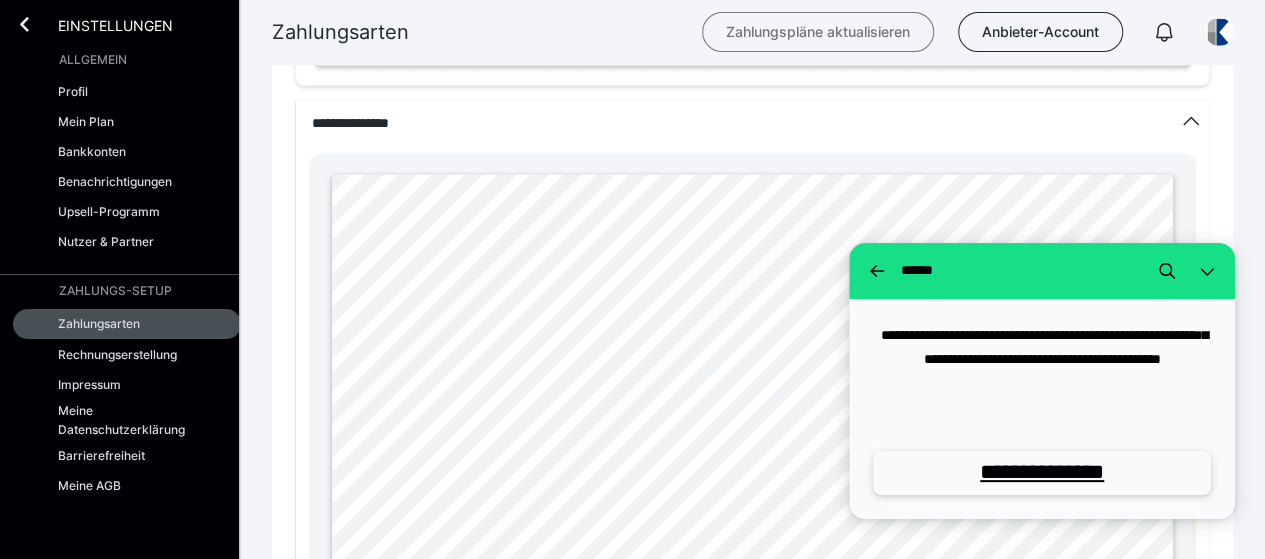 scroll, scrollTop: 1745, scrollLeft: 0, axis: vertical 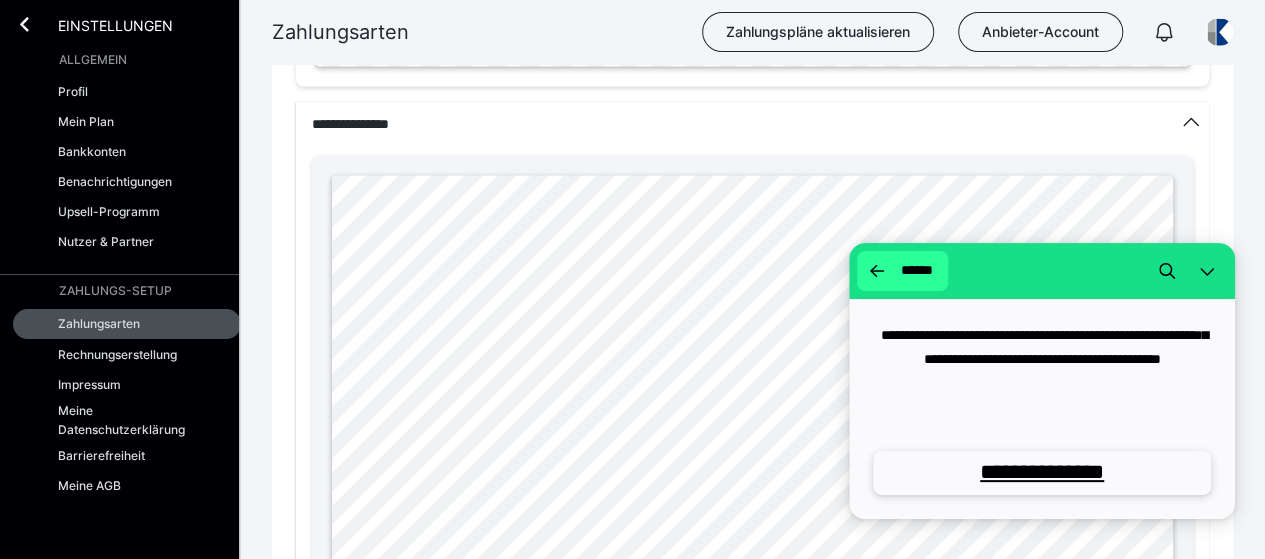 click 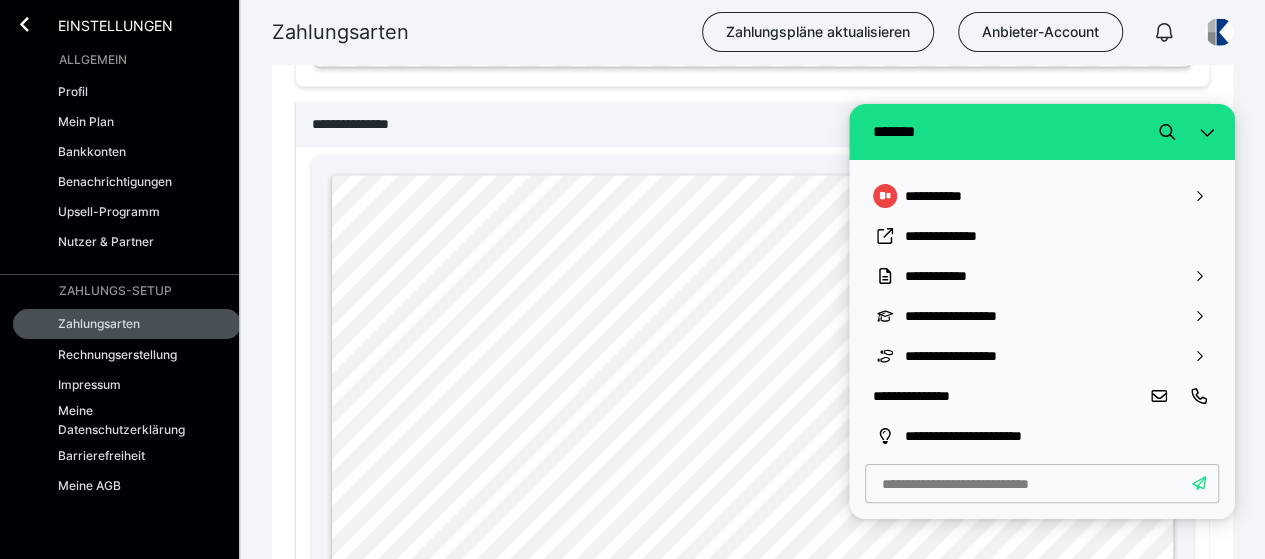 click on "**********" at bounding box center (752, 124) 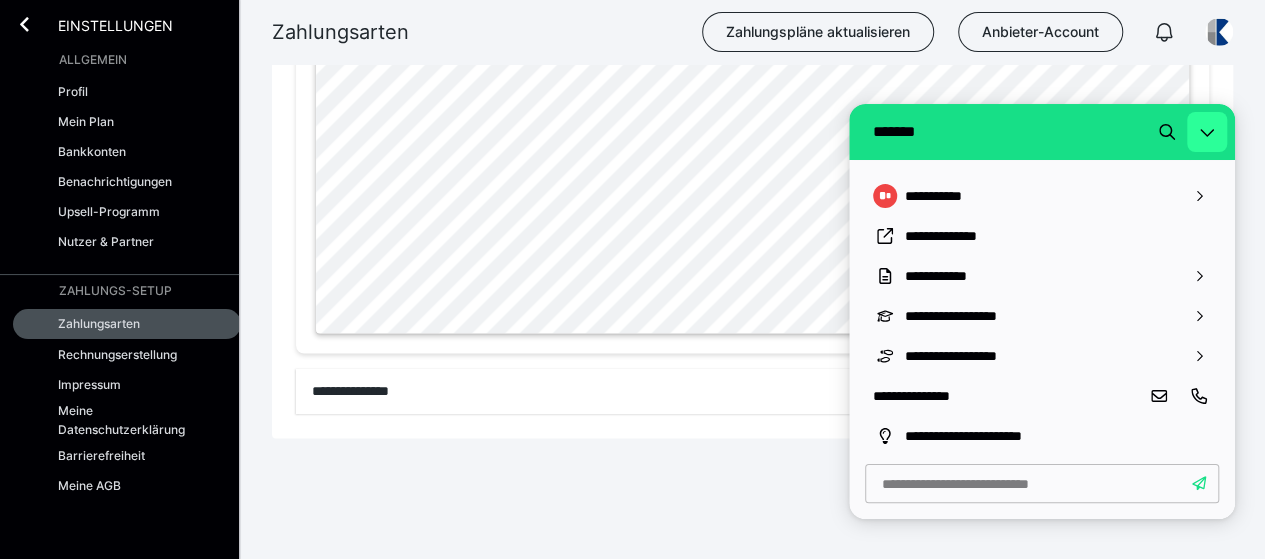 click 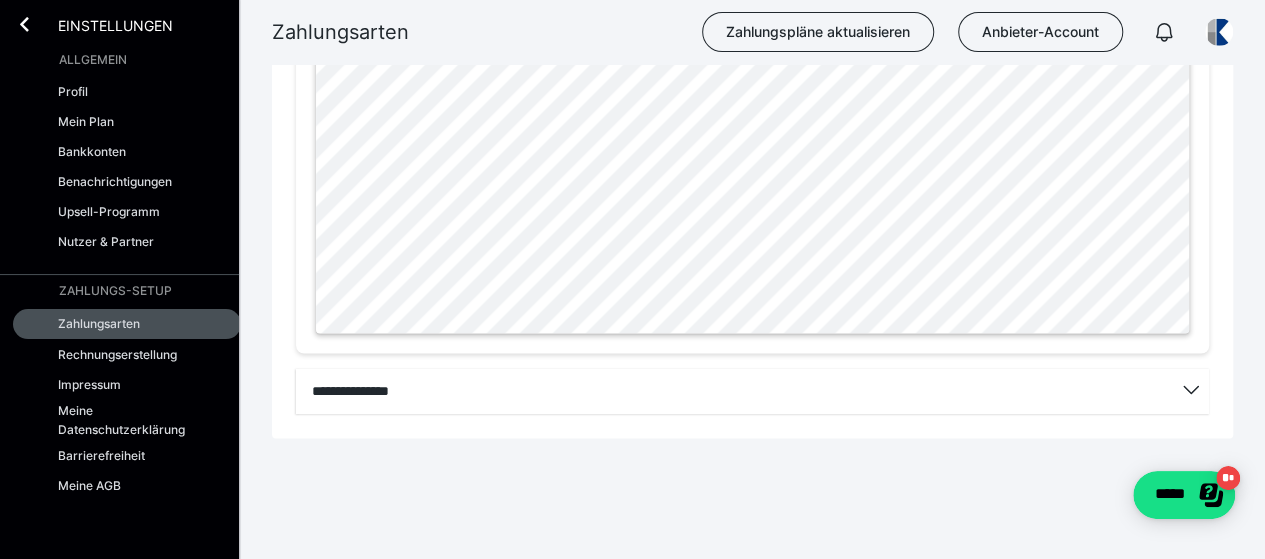 scroll, scrollTop: 0, scrollLeft: 0, axis: both 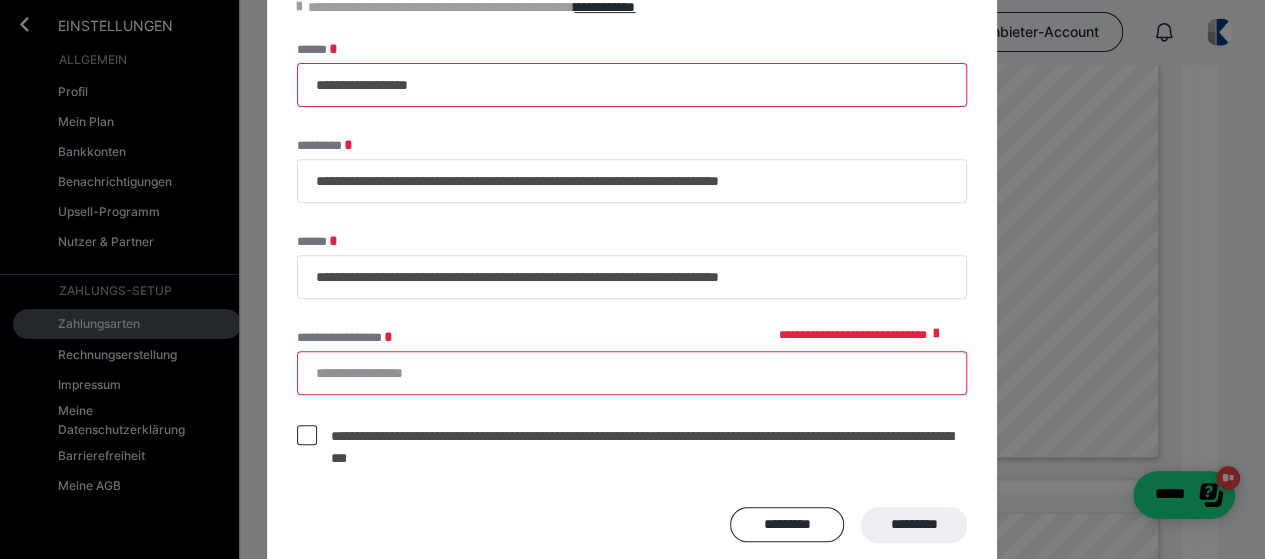 click on "**********" at bounding box center (632, 373) 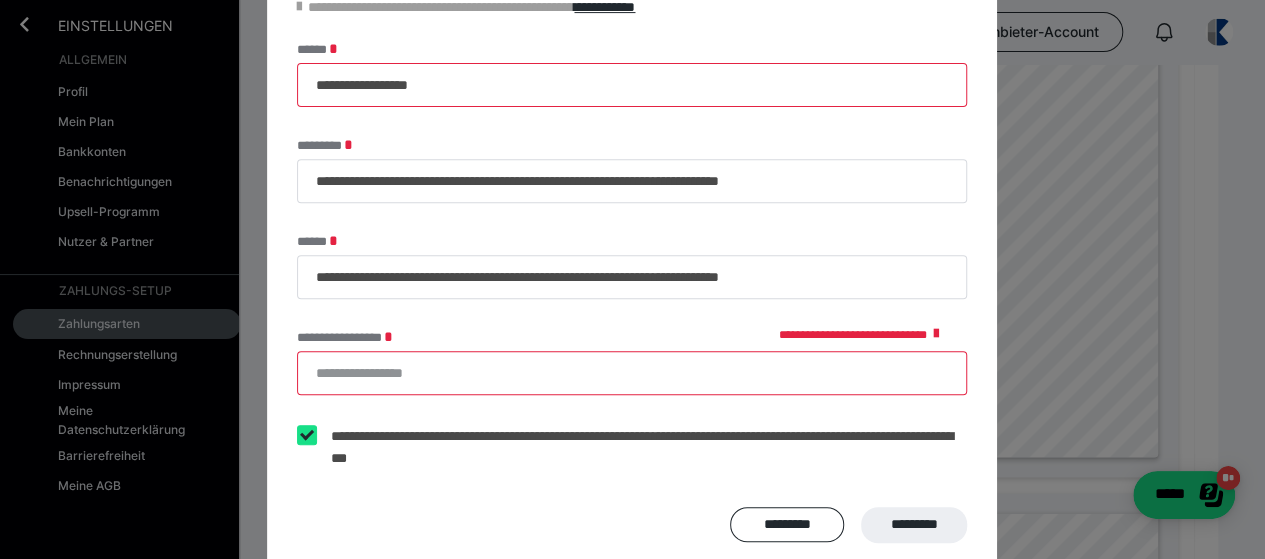type on "**********" 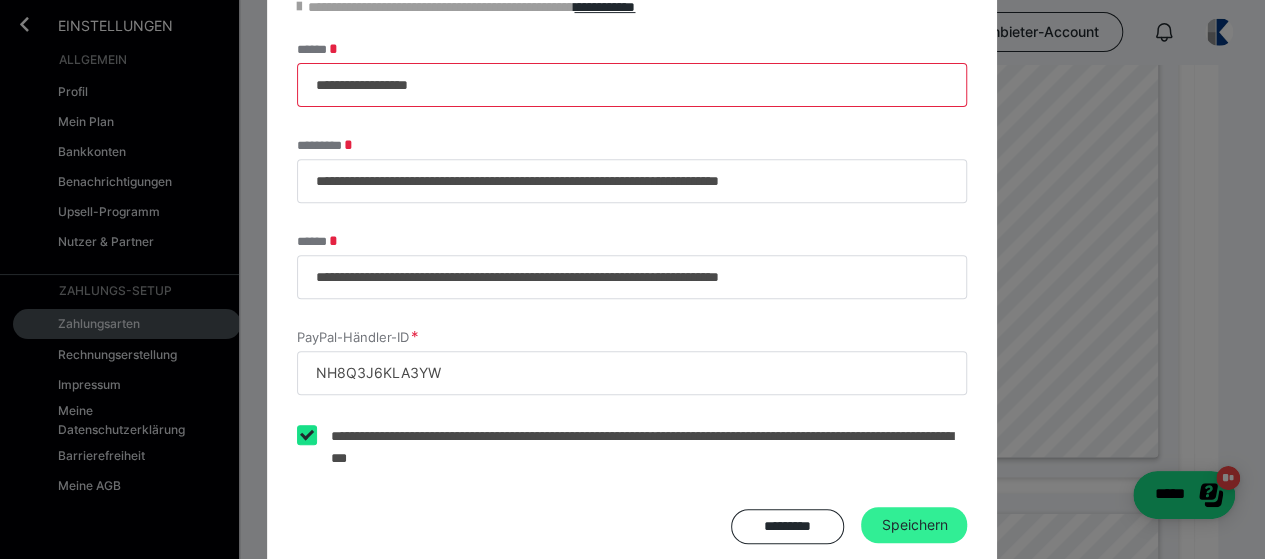 type on "NH8Q3J6KLA3YW" 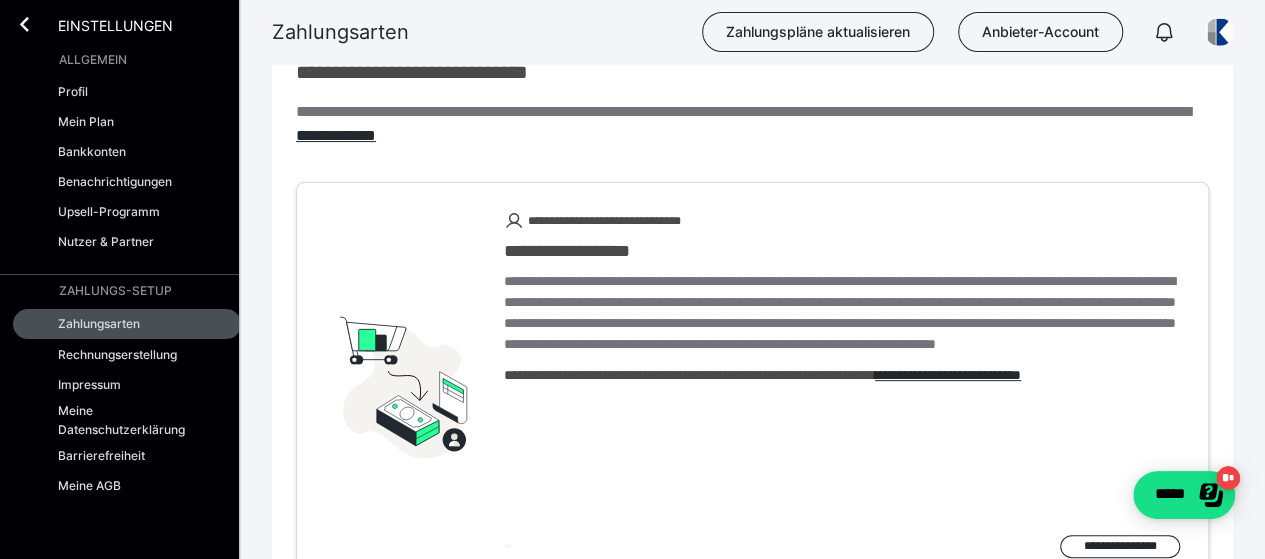 scroll, scrollTop: 0, scrollLeft: 0, axis: both 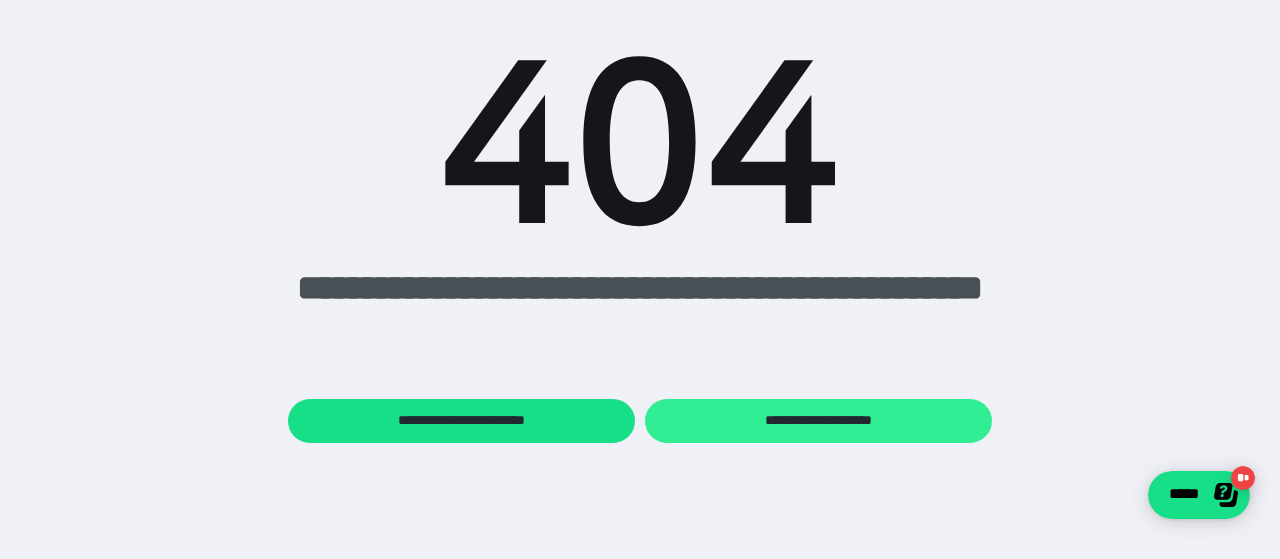 click on "**********" at bounding box center (818, 421) 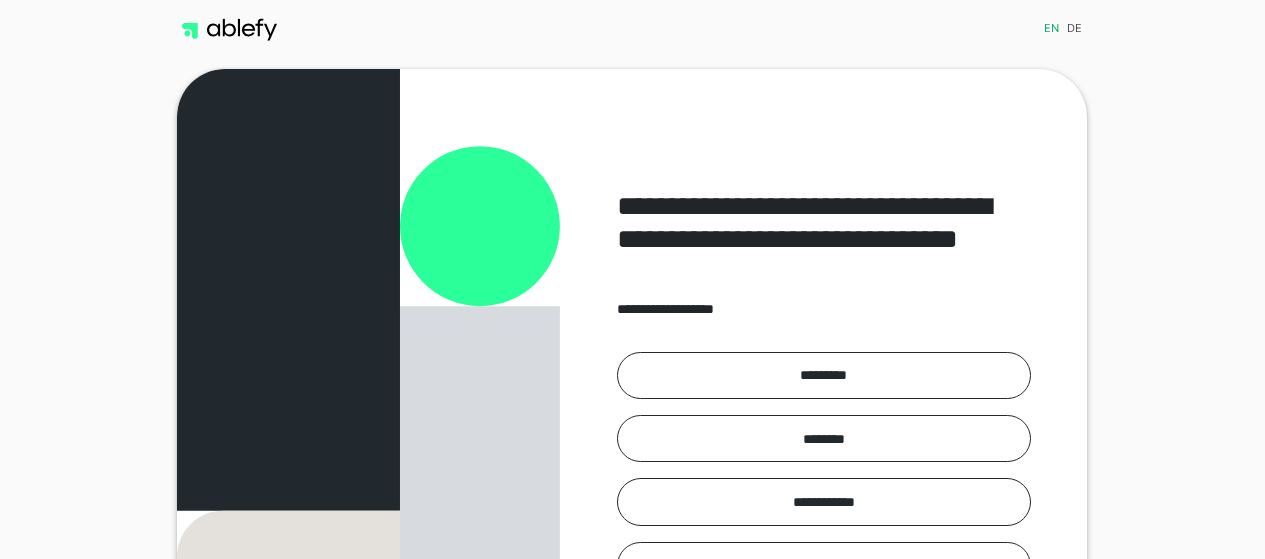 scroll, scrollTop: 0, scrollLeft: 0, axis: both 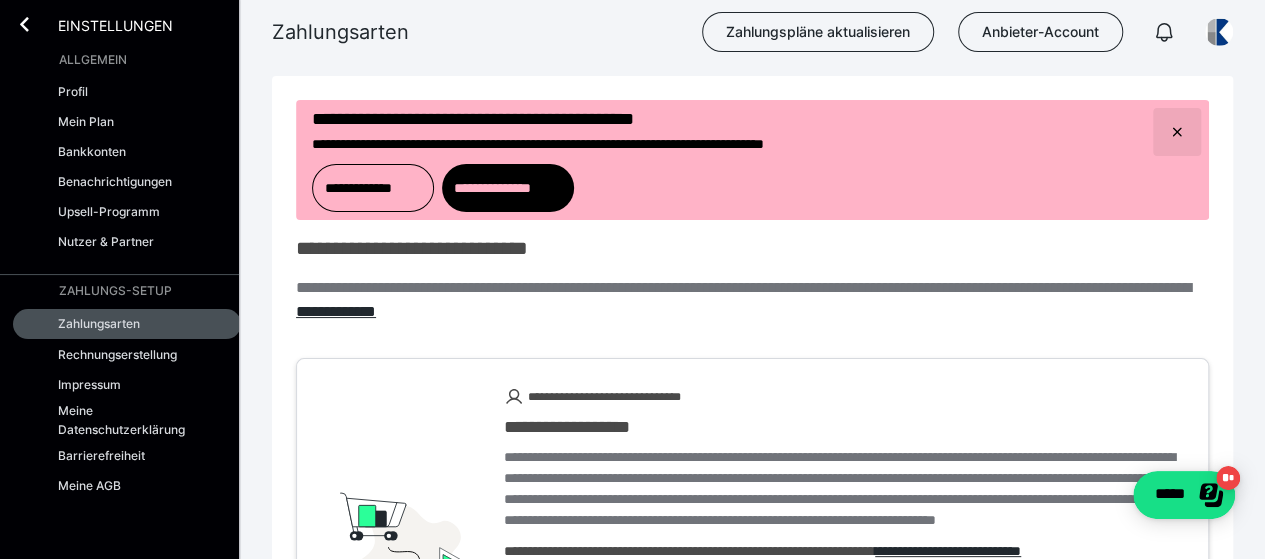click 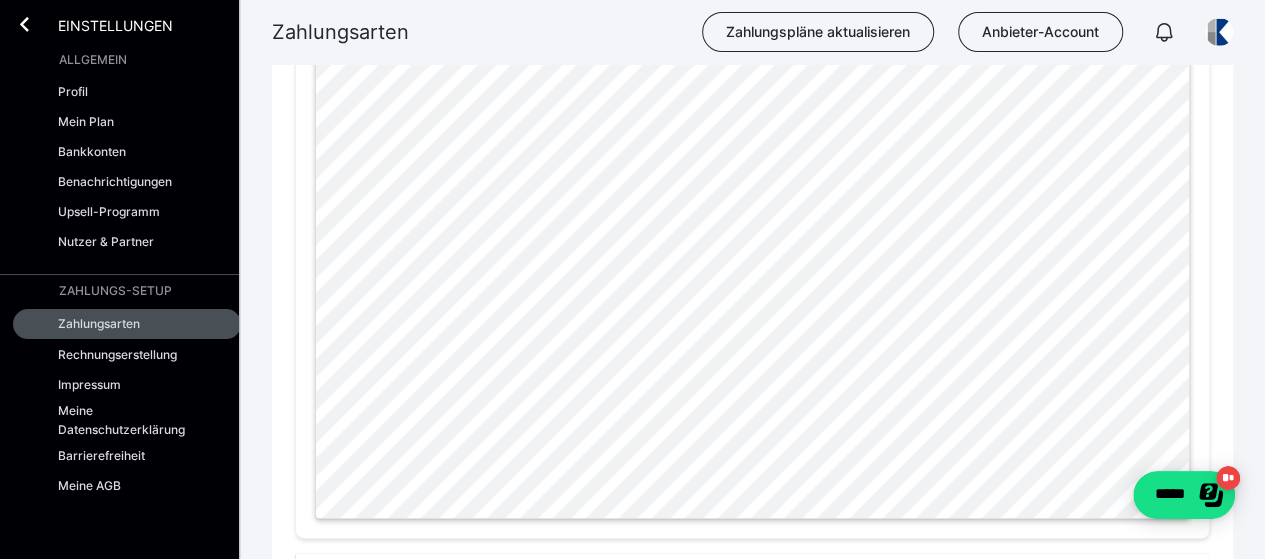 scroll, scrollTop: 1342, scrollLeft: 0, axis: vertical 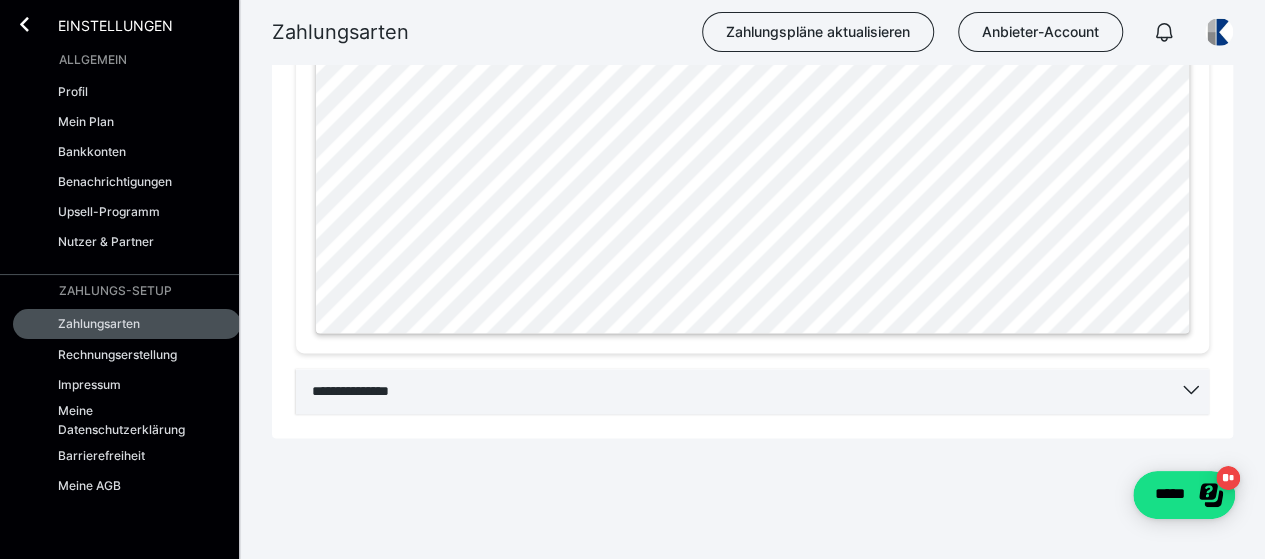 click 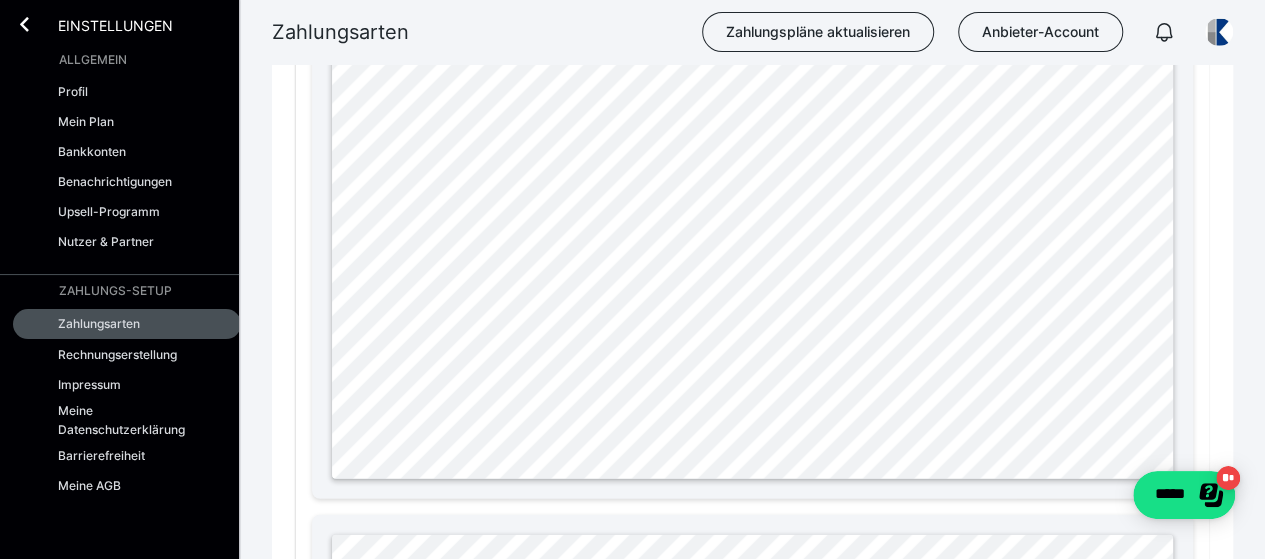 scroll, scrollTop: 2338, scrollLeft: 0, axis: vertical 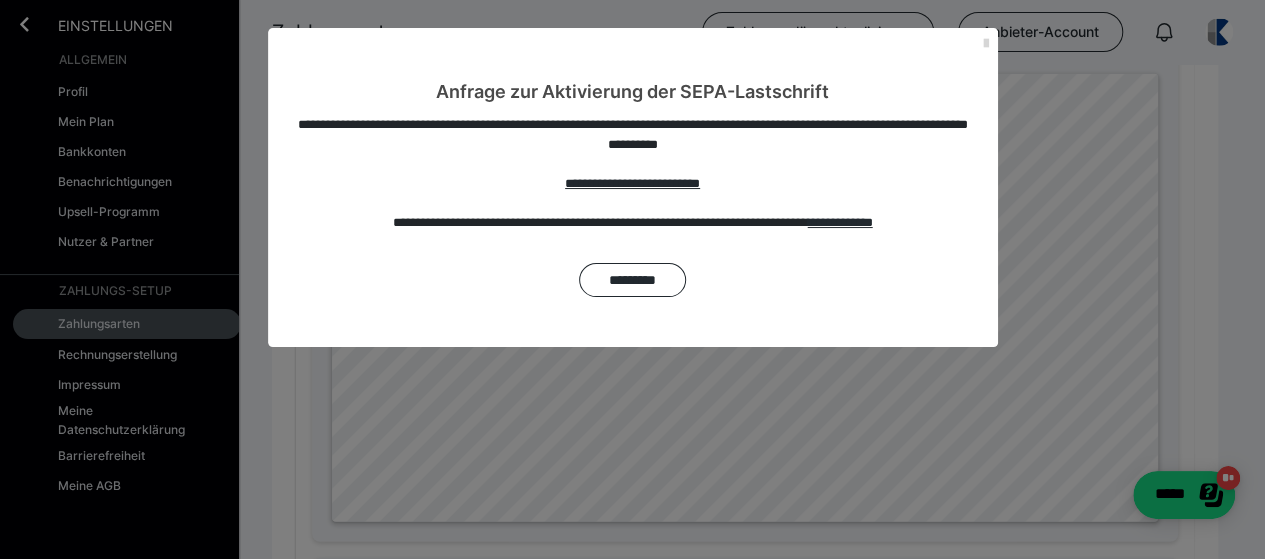 click at bounding box center [986, 44] 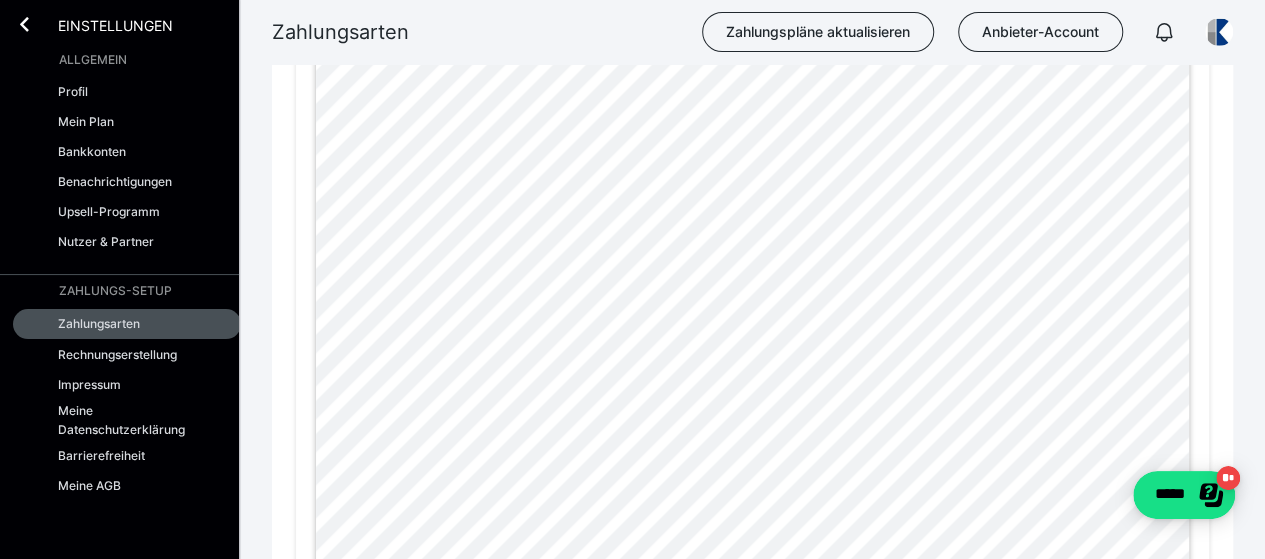scroll, scrollTop: 1076, scrollLeft: 0, axis: vertical 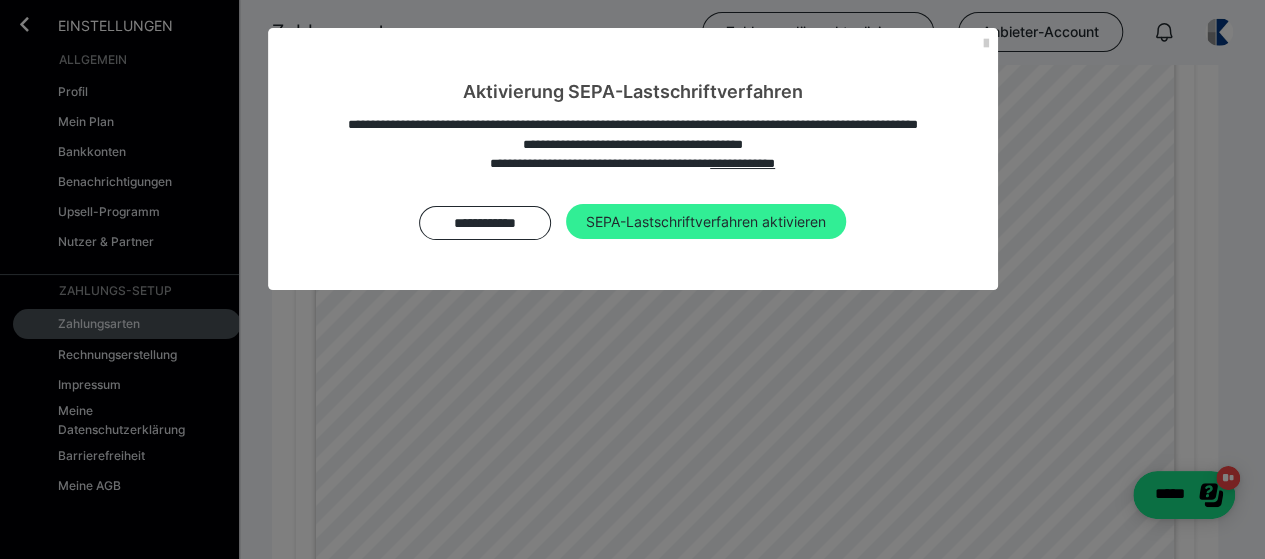 click on "SEPA-Lastschriftverfahren aktivieren" at bounding box center (706, 222) 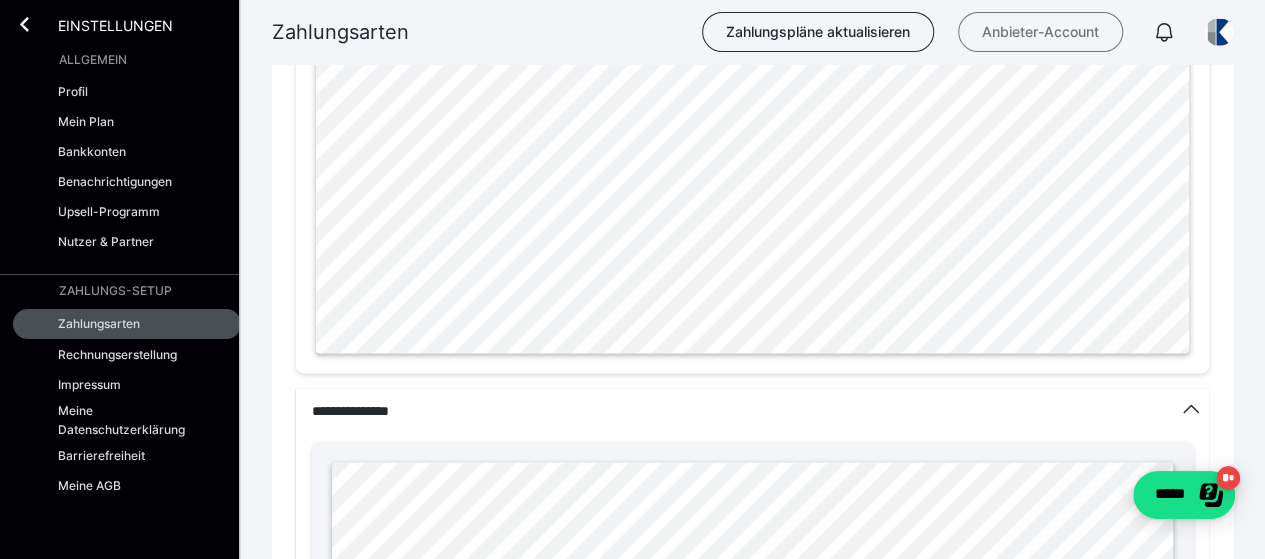 scroll, scrollTop: 1324, scrollLeft: 0, axis: vertical 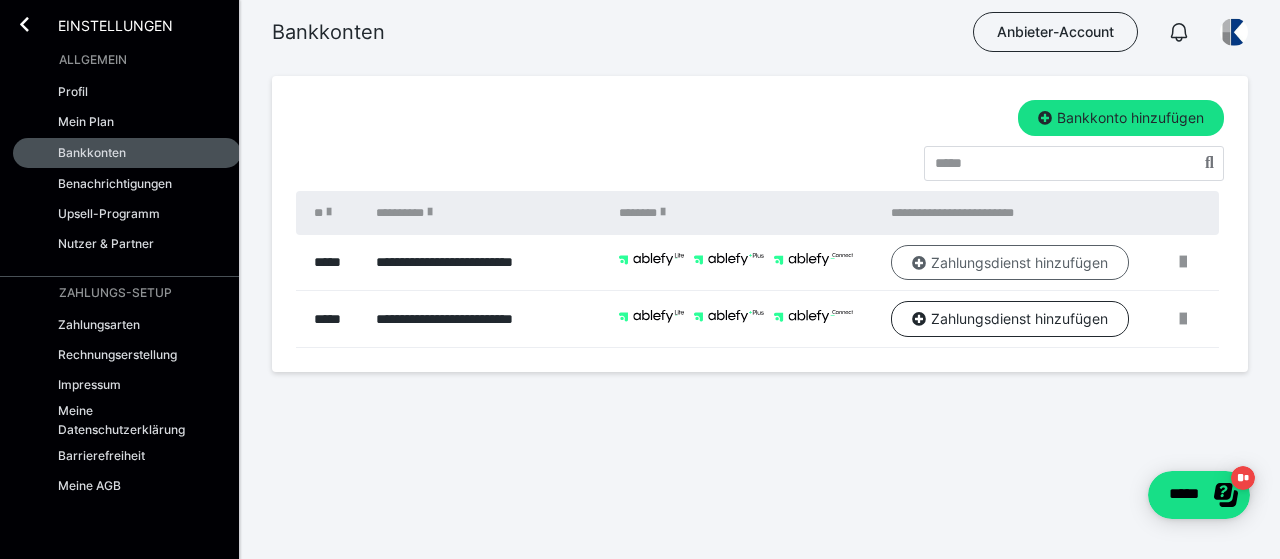 click on "Zahlungsdienst hinzufügen" at bounding box center (1010, 263) 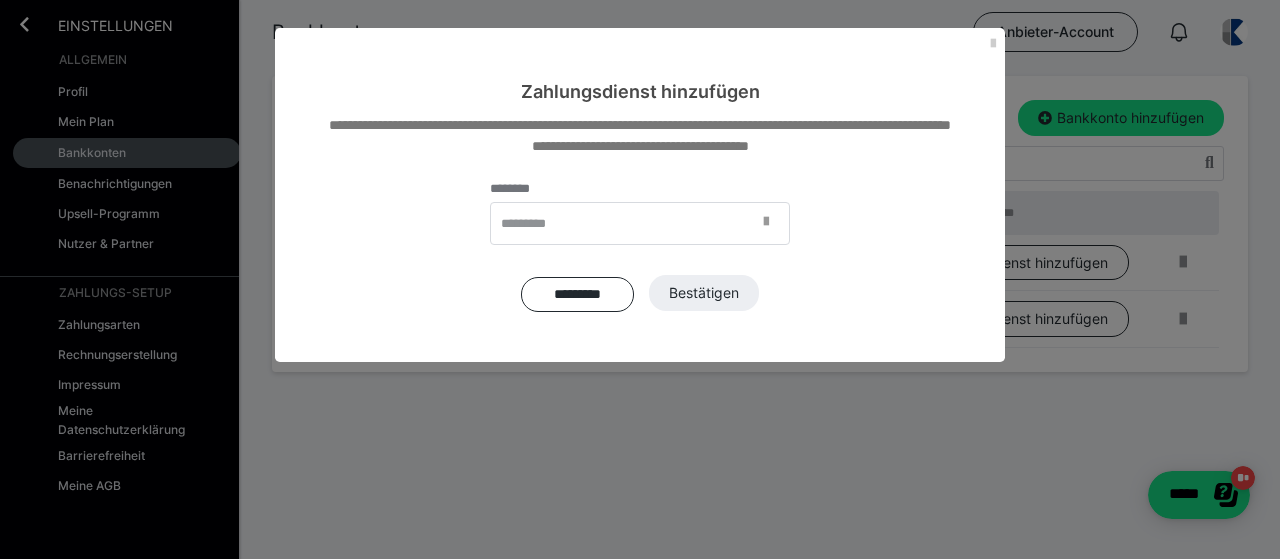 click at bounding box center (772, 224) 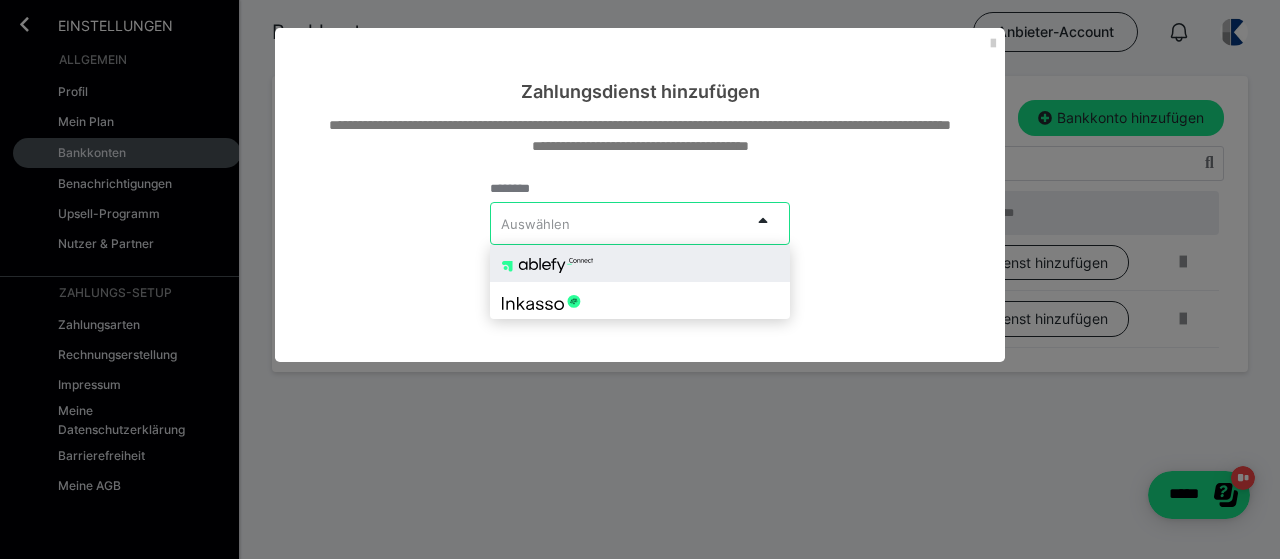 click at bounding box center [547, 265] 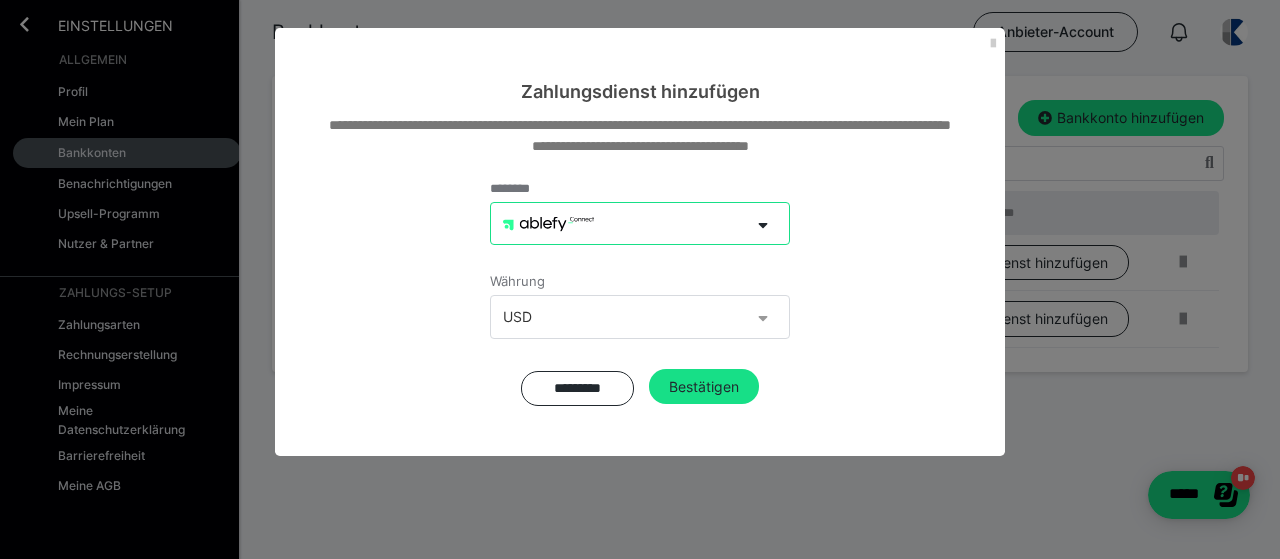 click at bounding box center [769, 317] 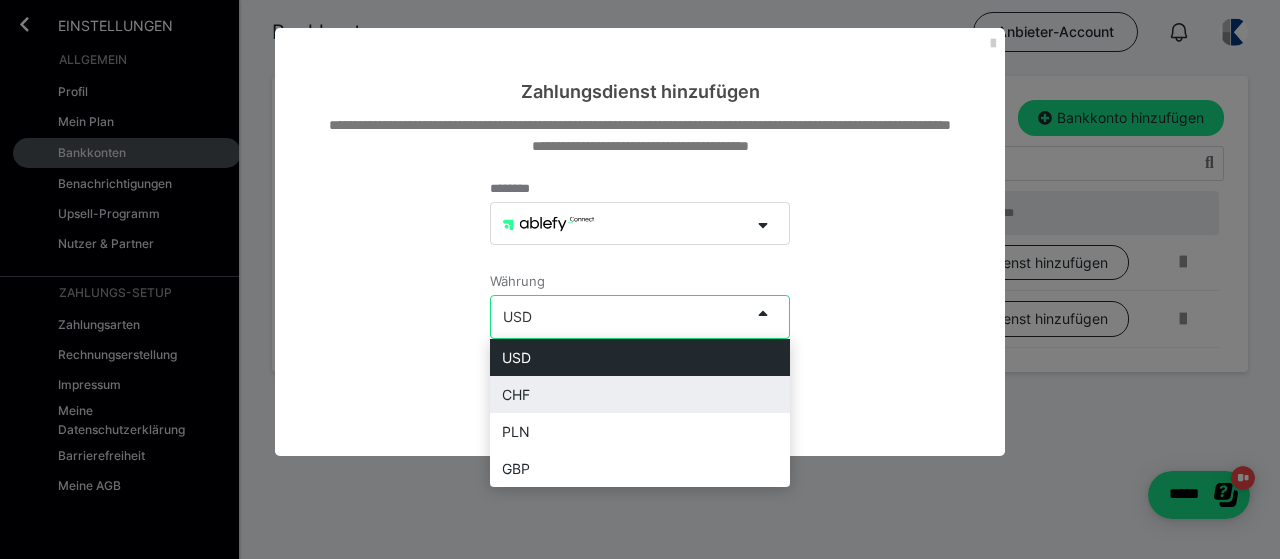 click on "CHF" at bounding box center (640, 394) 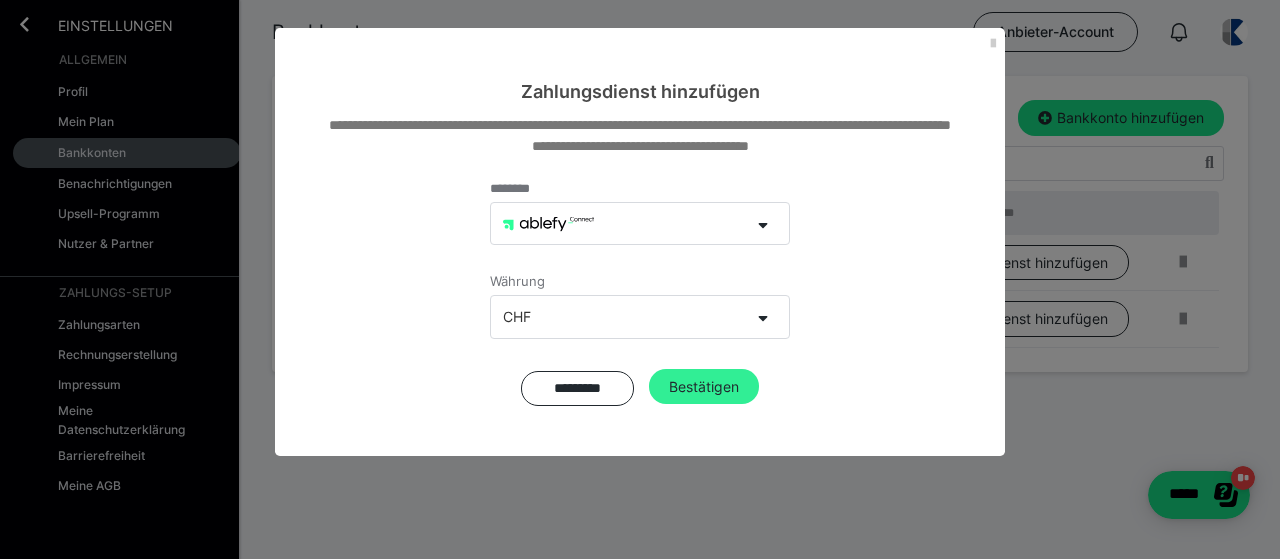 click on "Bestätigen" at bounding box center (704, 387) 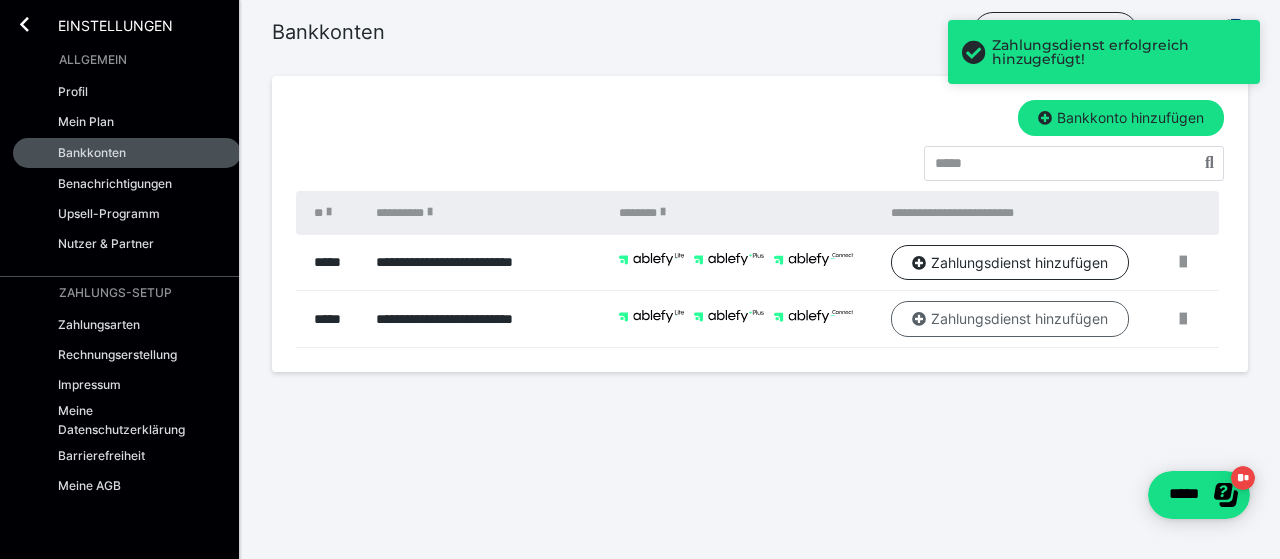 click on "Zahlungsdienst hinzufügen" at bounding box center [1010, 263] 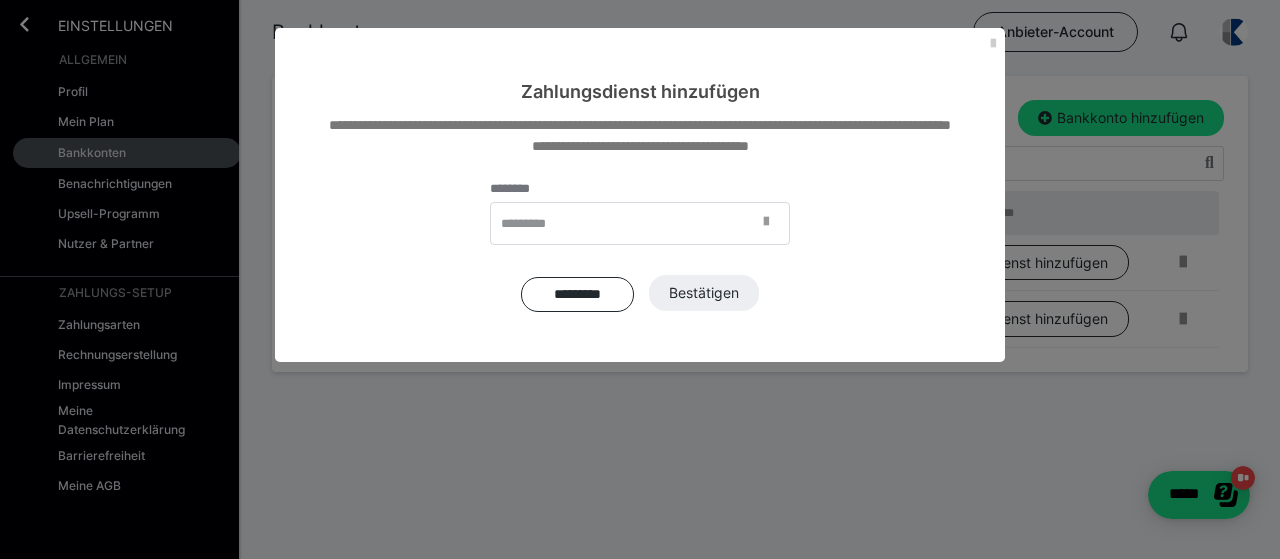 click at bounding box center [766, 222] 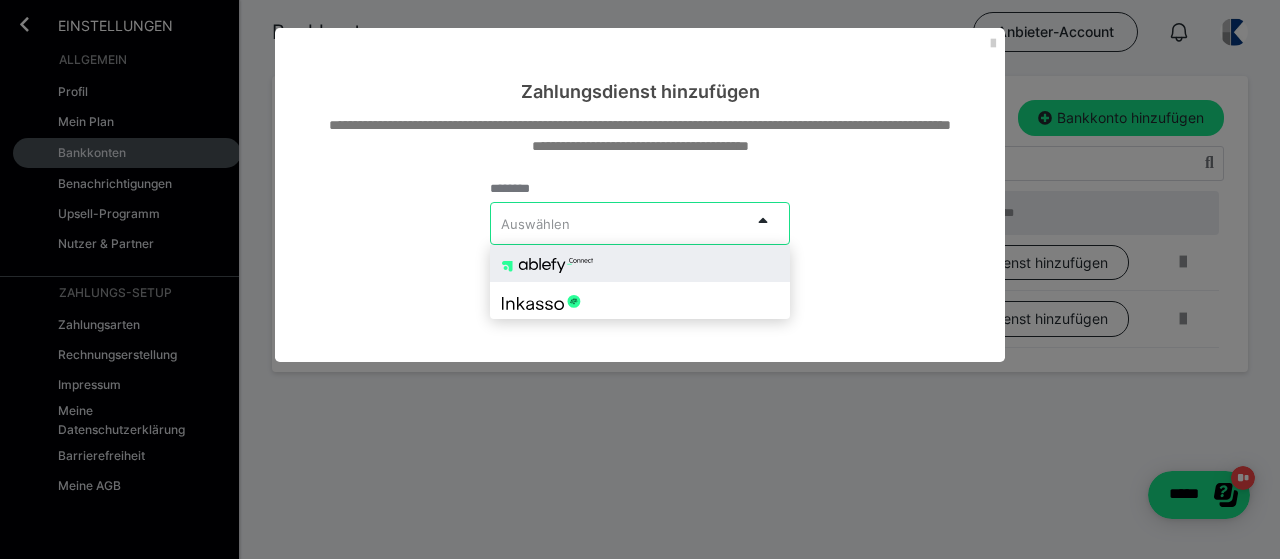 click at bounding box center (547, 265) 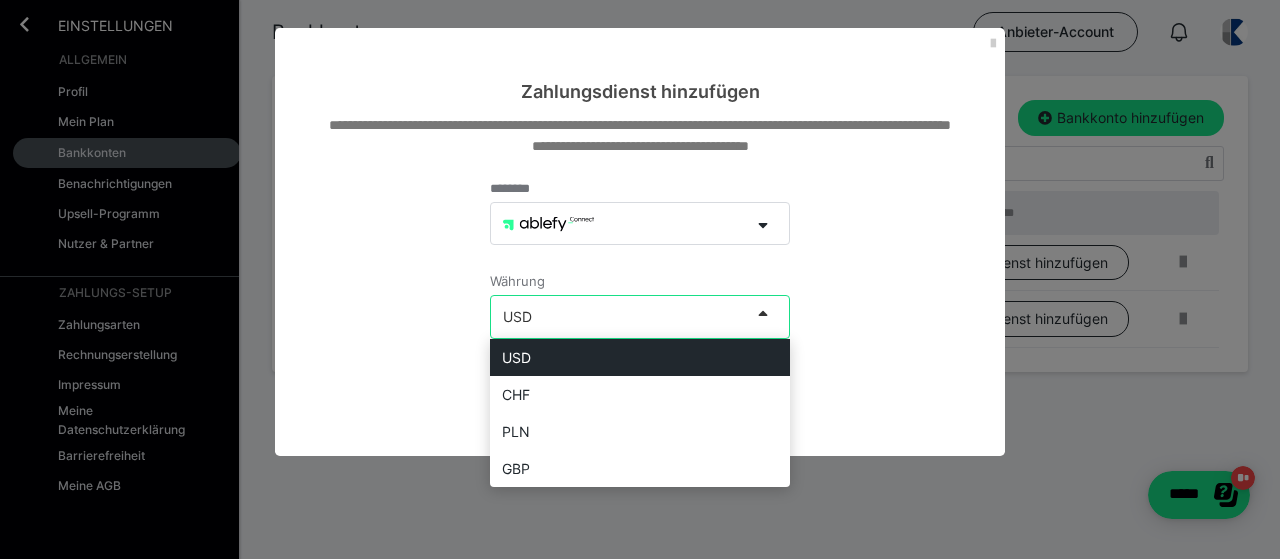click at bounding box center (769, 316) 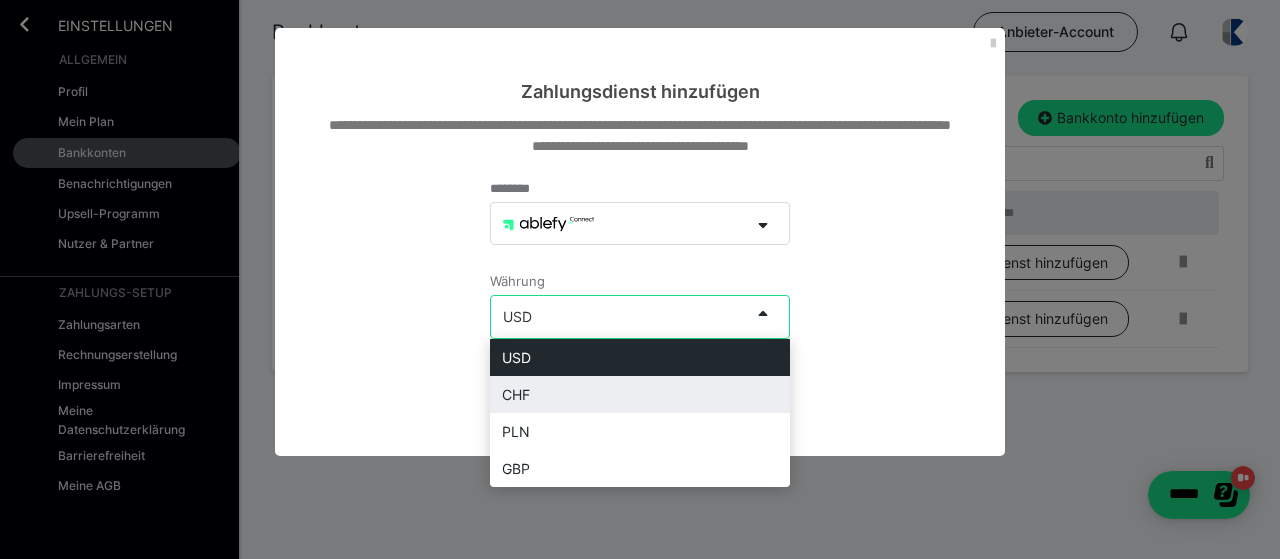 click on "CHF" at bounding box center [640, 394] 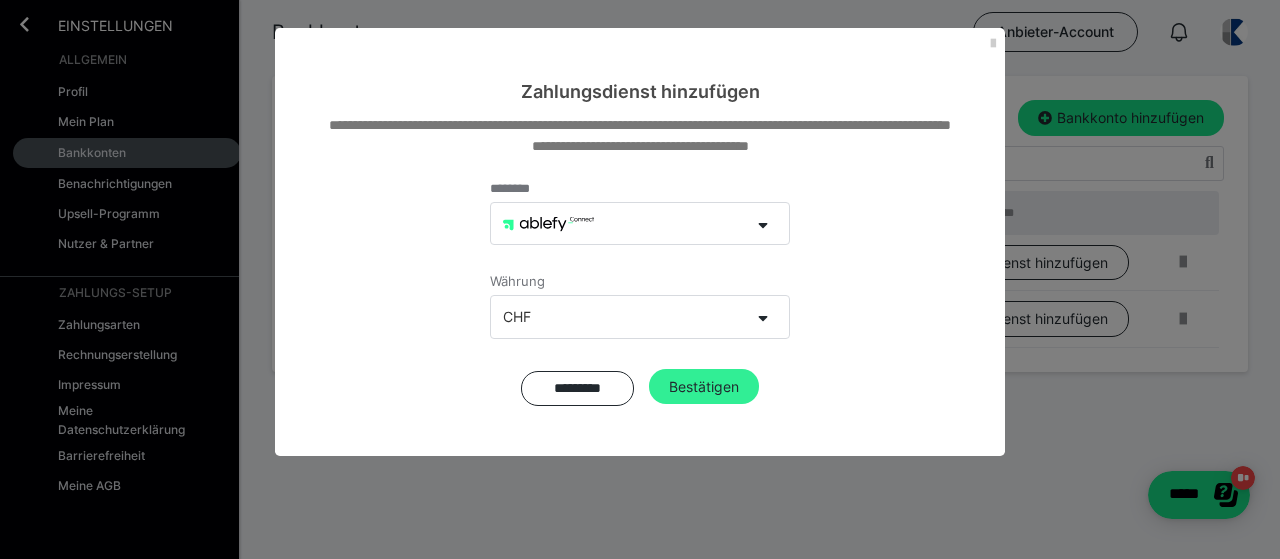 click on "Bestätigen" at bounding box center [704, 387] 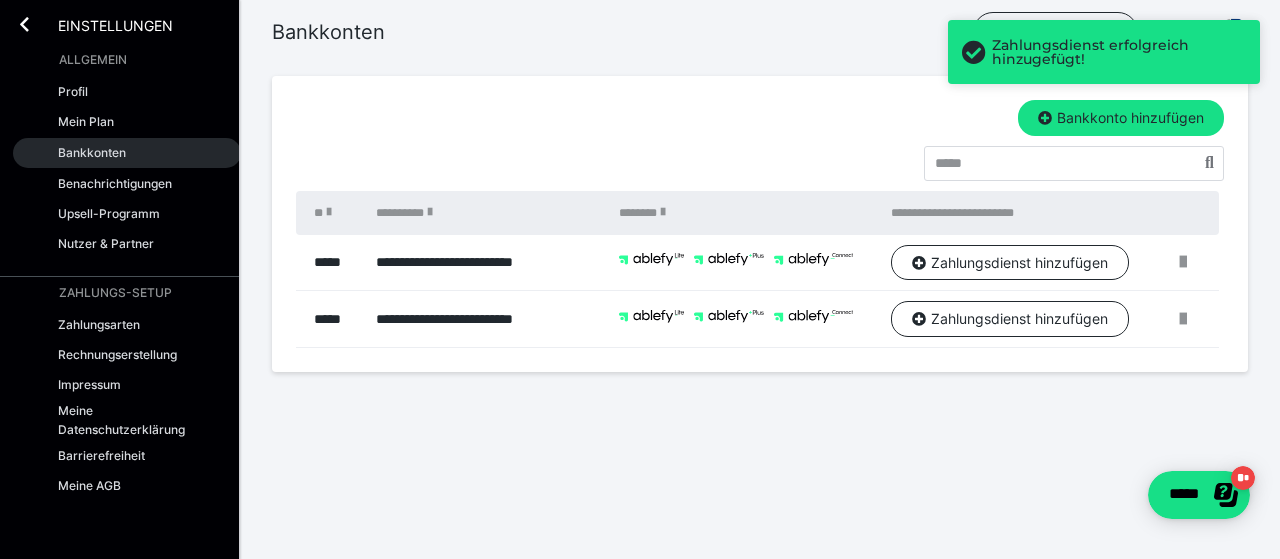 click on "Bankkonten" at bounding box center [92, 152] 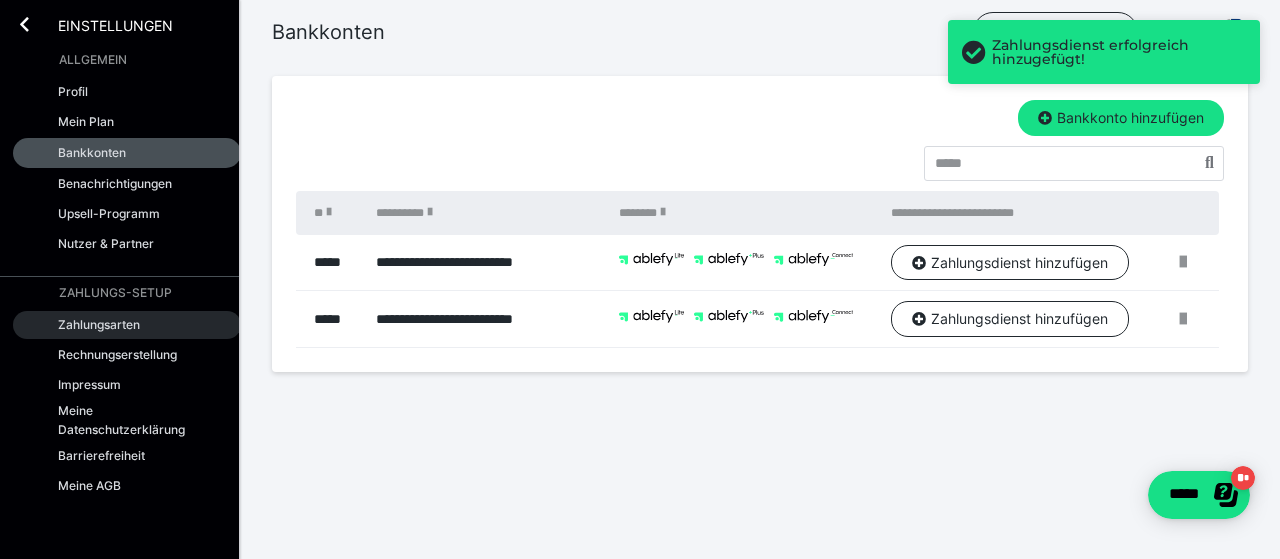 click on "Zahlungsarten" at bounding box center [99, 324] 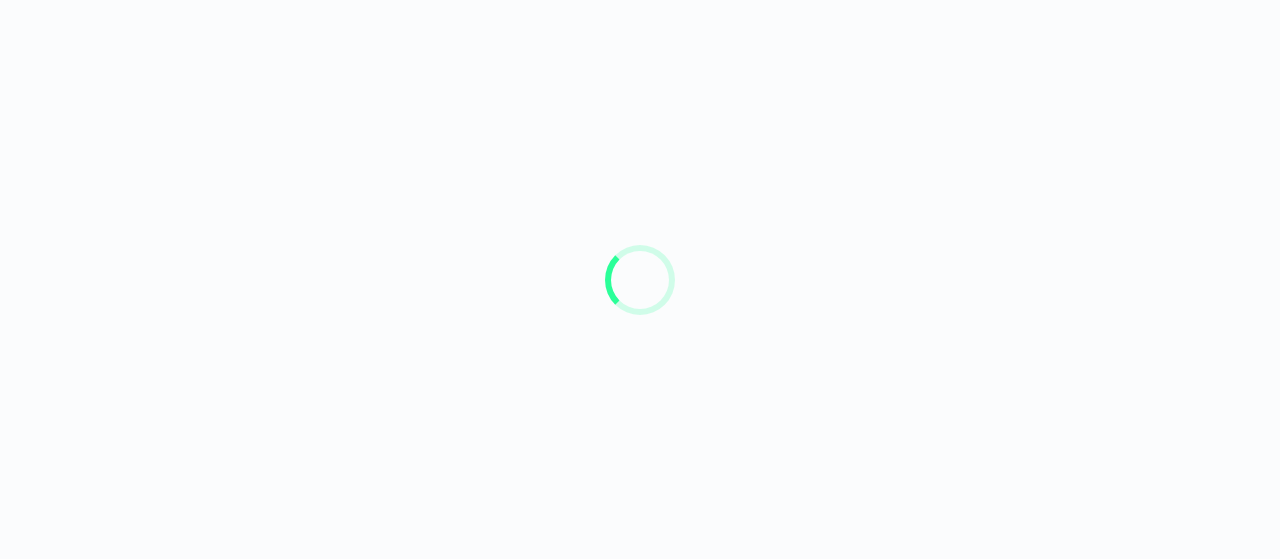 scroll, scrollTop: 0, scrollLeft: 0, axis: both 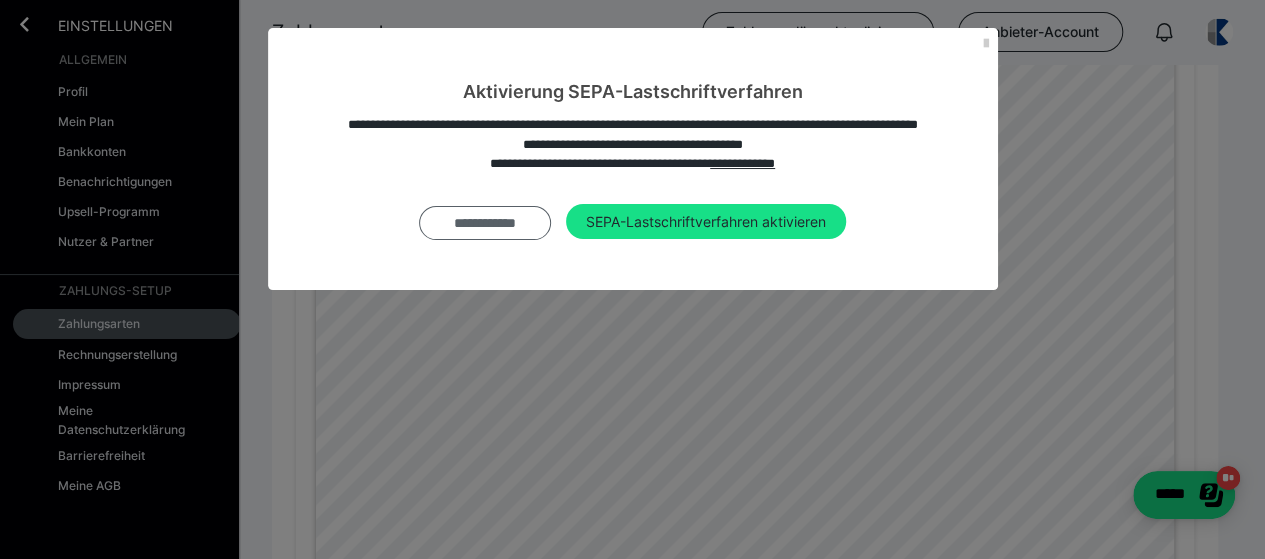 click on "**********" at bounding box center [484, 223] 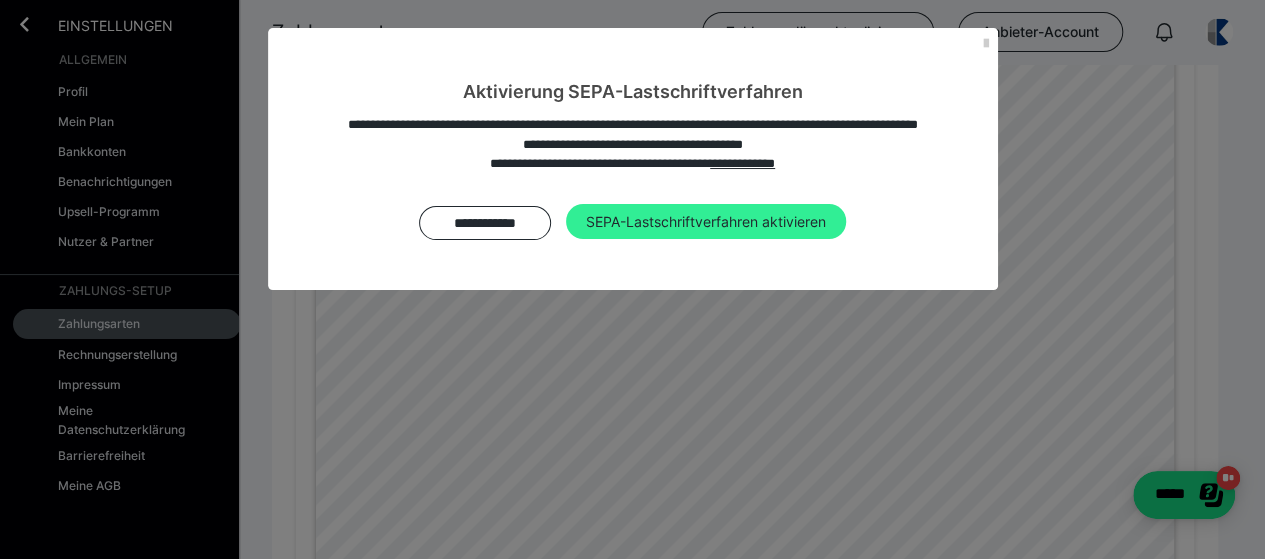 click on "SEPA-Lastschriftverfahren aktivieren" at bounding box center [706, 222] 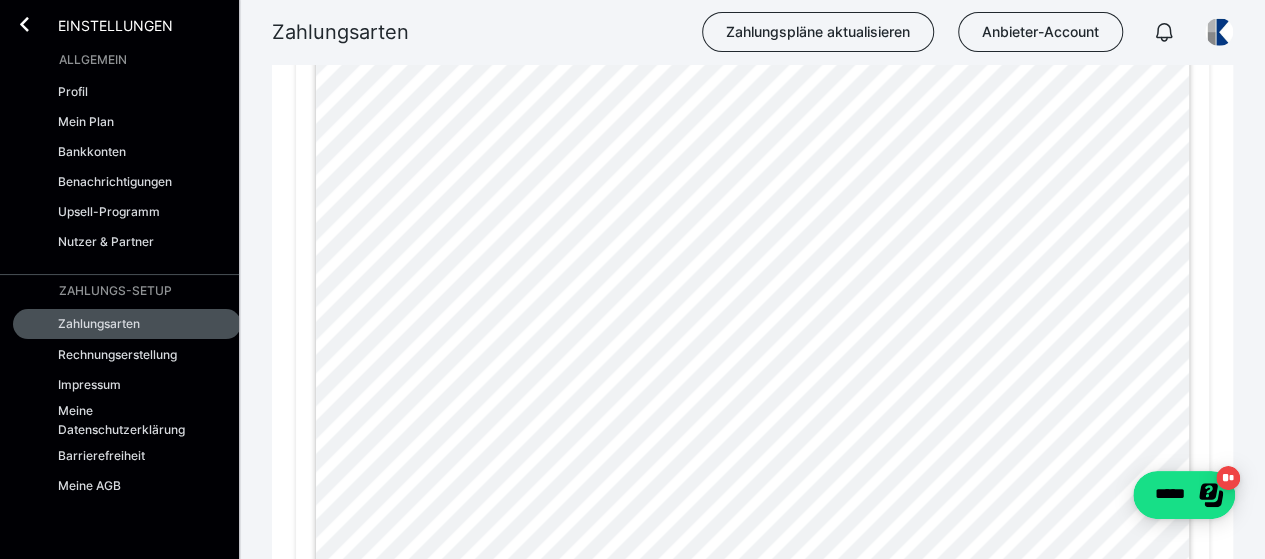 scroll, scrollTop: 1324, scrollLeft: 0, axis: vertical 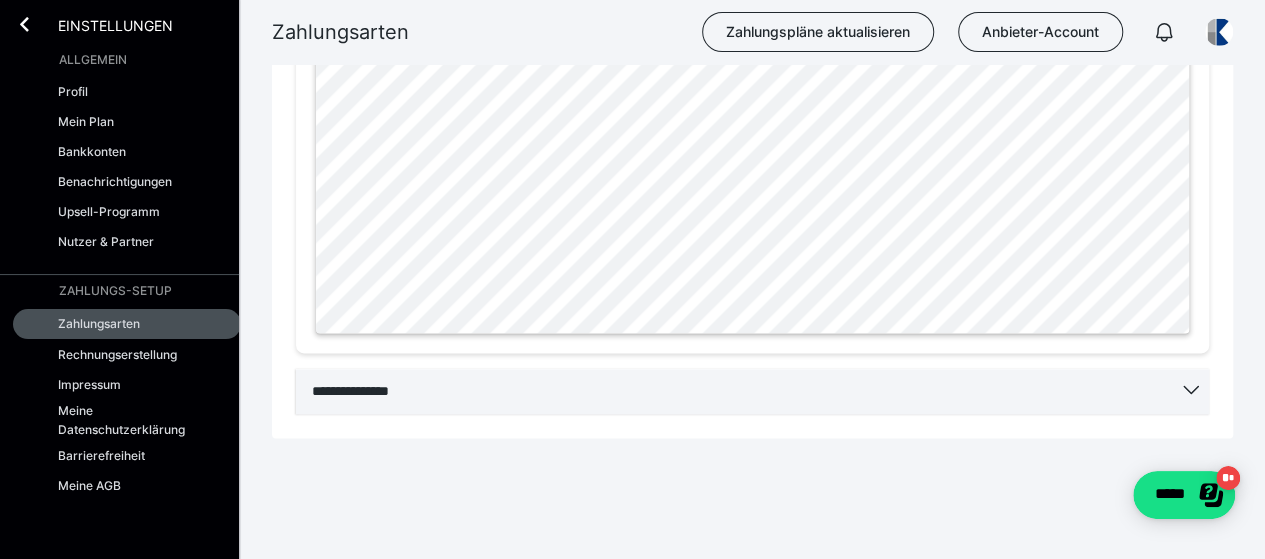 click on "**********" at bounding box center (752, 391) 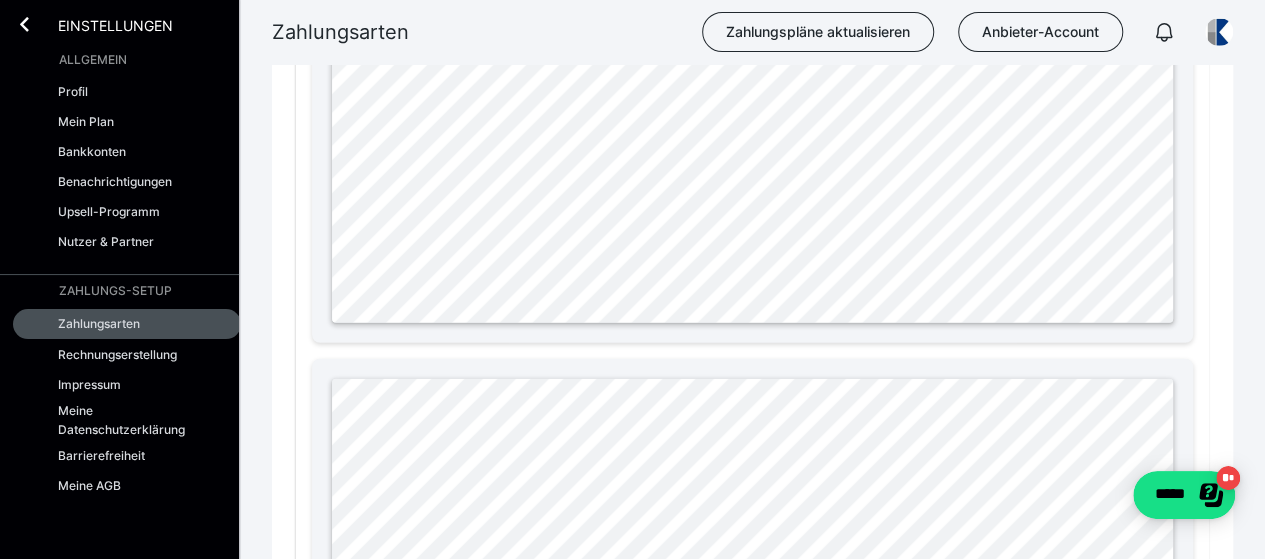 scroll, scrollTop: 2740, scrollLeft: 0, axis: vertical 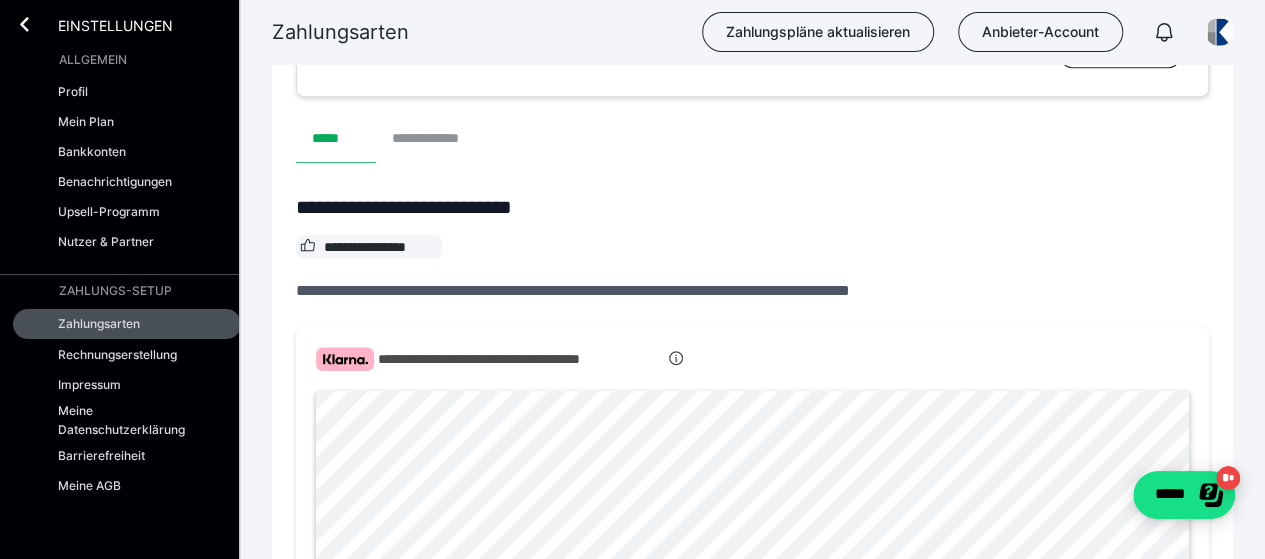 click on "**********" at bounding box center (437, 139) 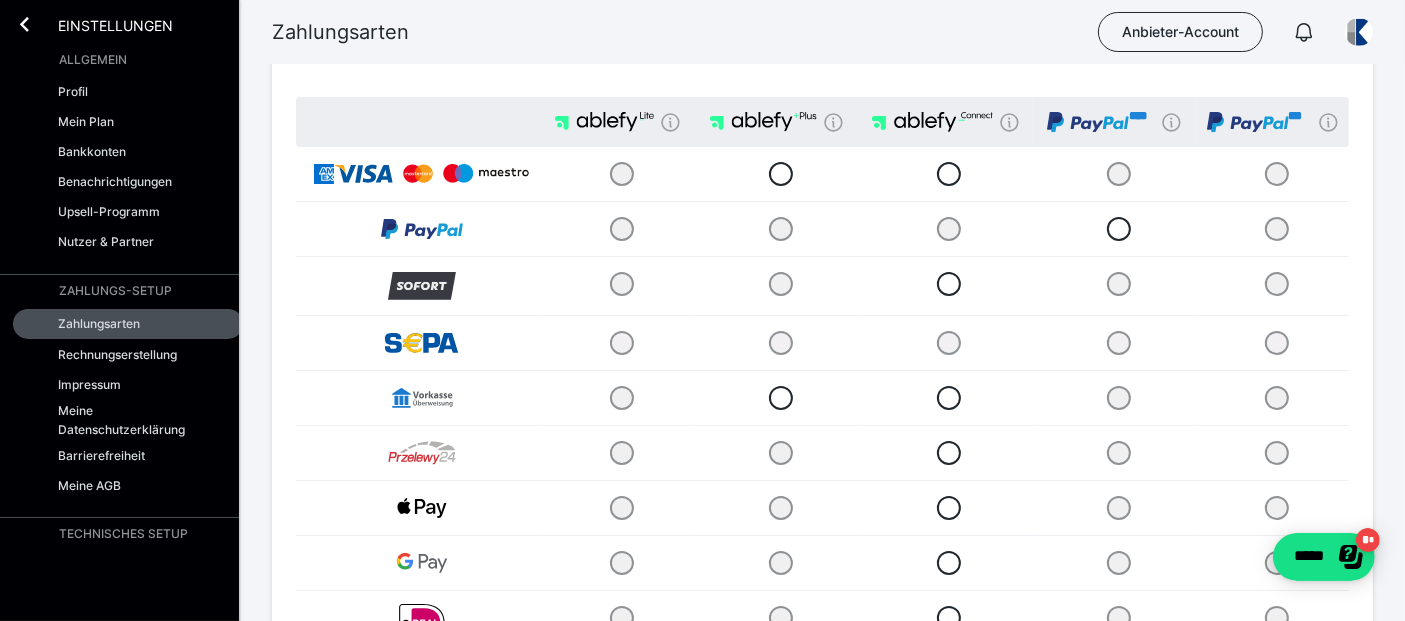 scroll, scrollTop: 161, scrollLeft: 0, axis: vertical 